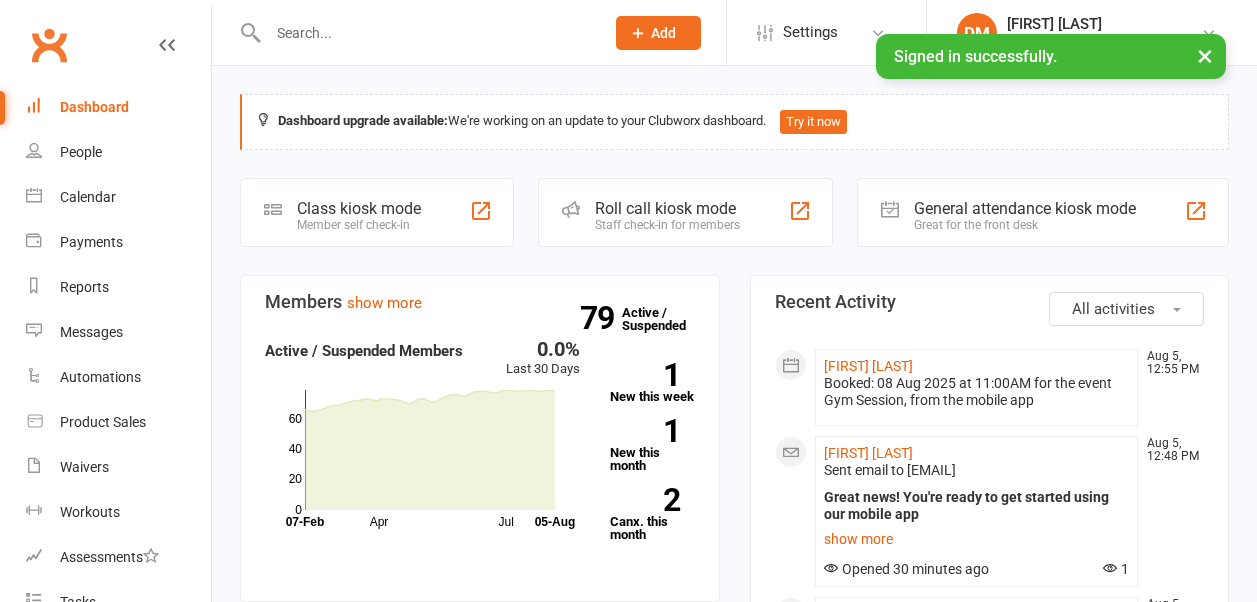 scroll, scrollTop: 0, scrollLeft: 0, axis: both 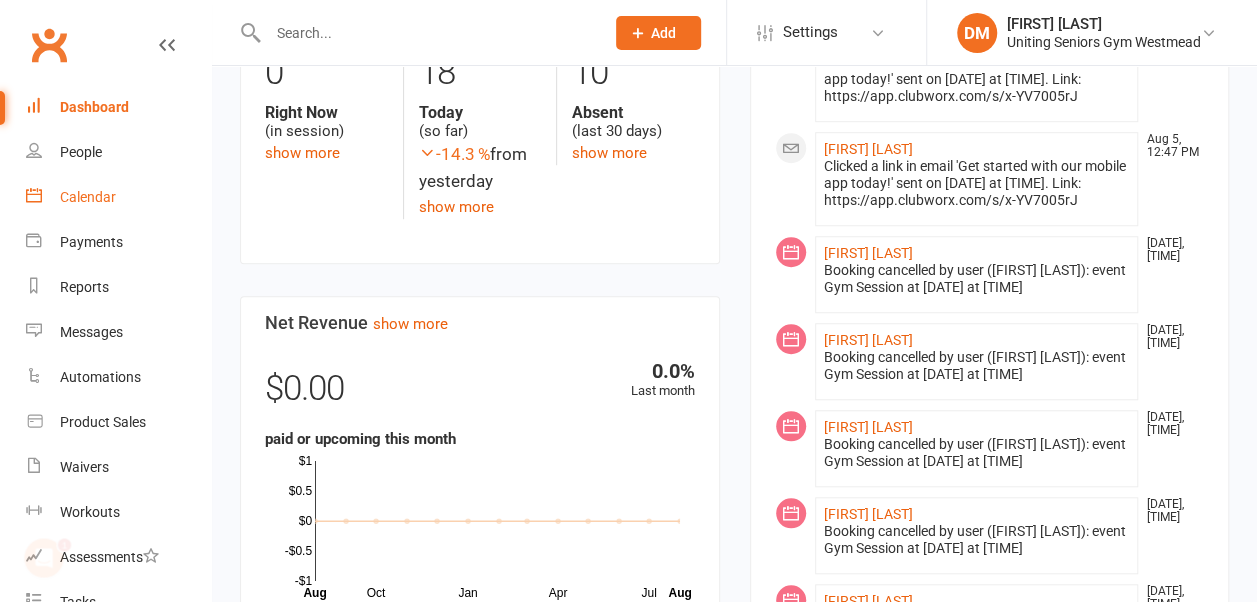 click on "Calendar" at bounding box center (88, 197) 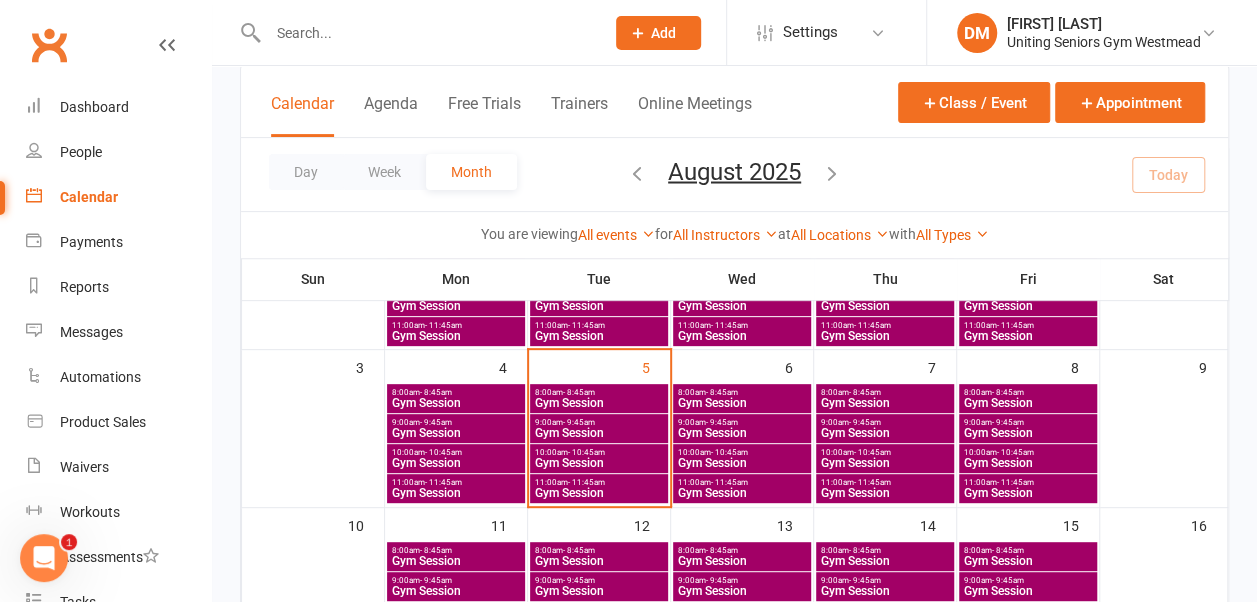 scroll, scrollTop: 239, scrollLeft: 0, axis: vertical 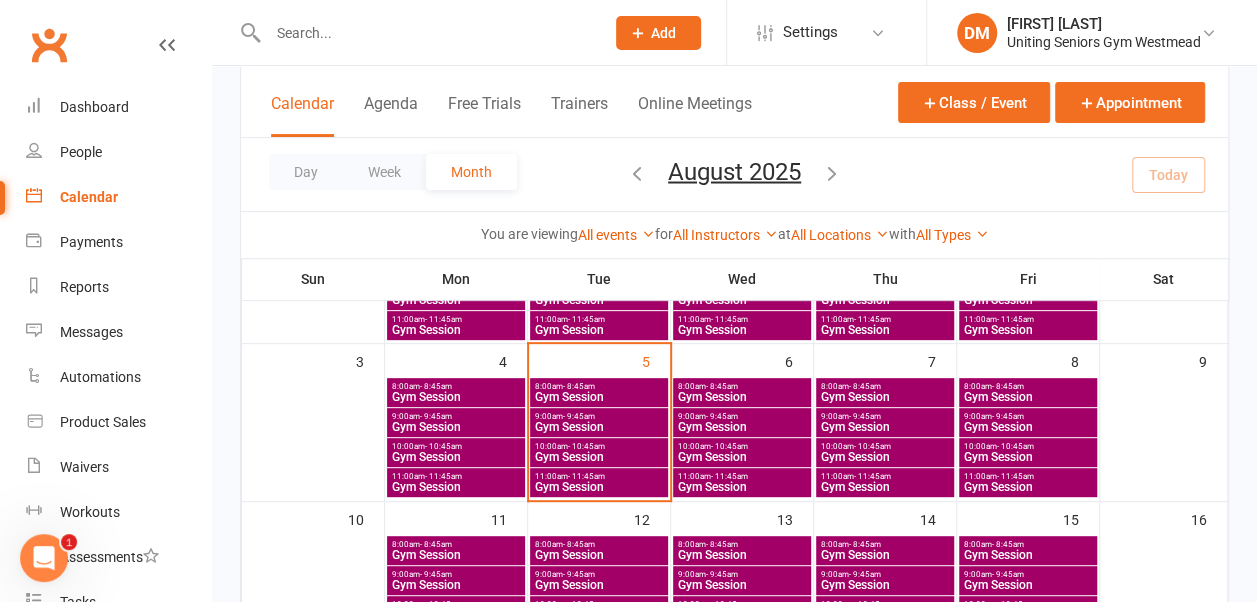 click on "11:00am  - 11:45am" at bounding box center (1028, 476) 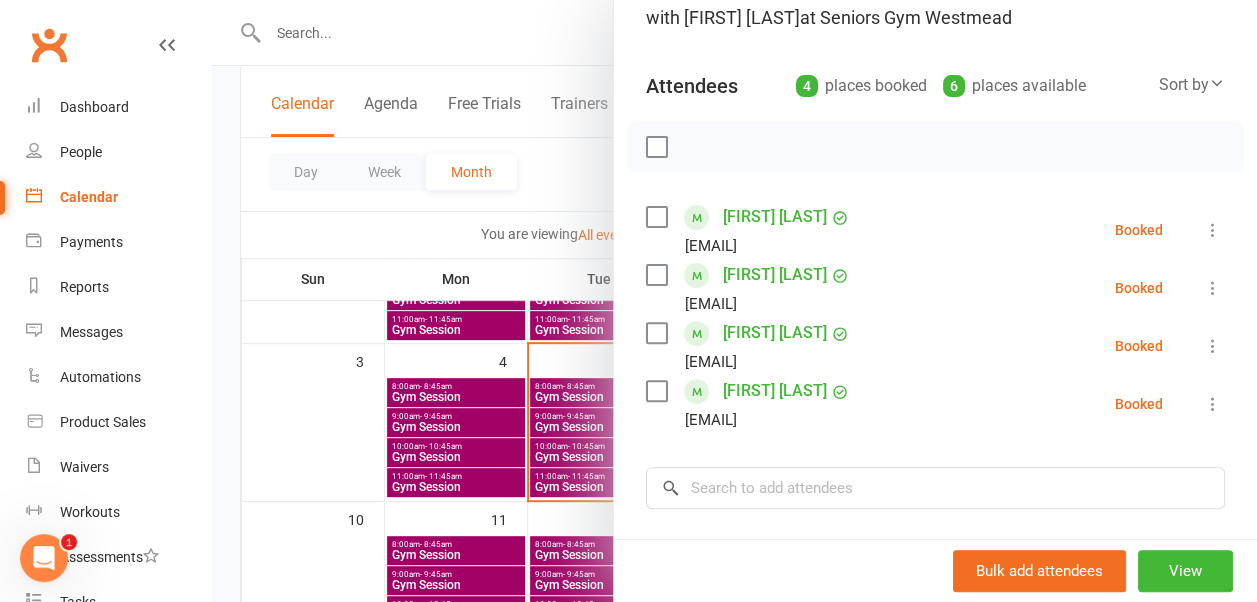 scroll, scrollTop: 0, scrollLeft: 0, axis: both 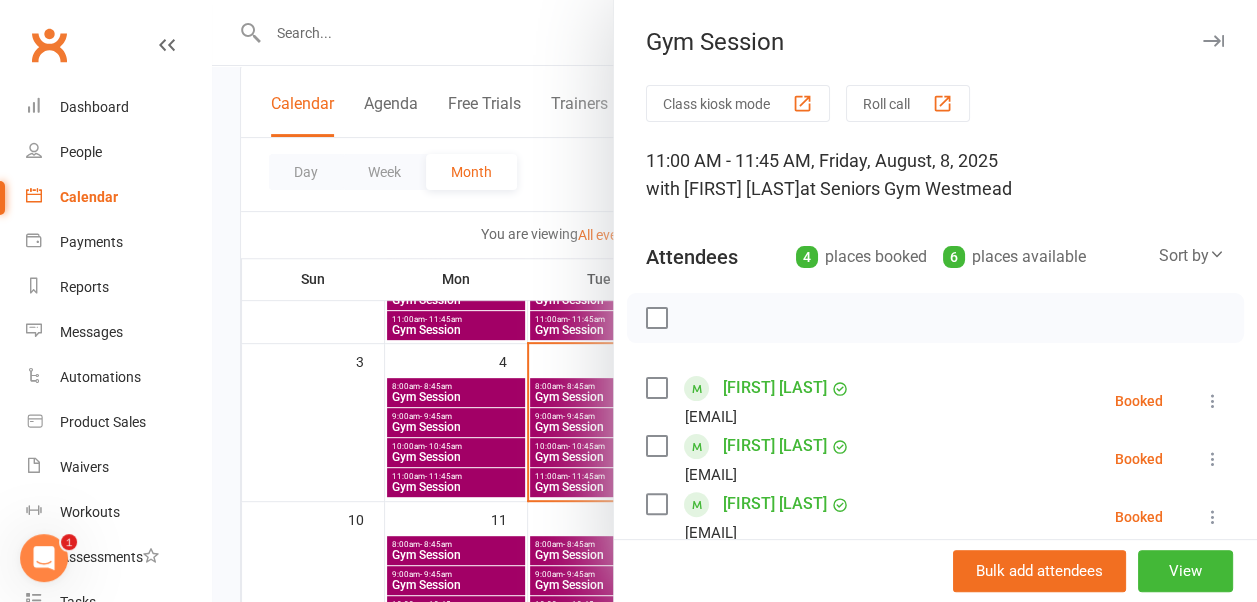 click at bounding box center [1213, 41] 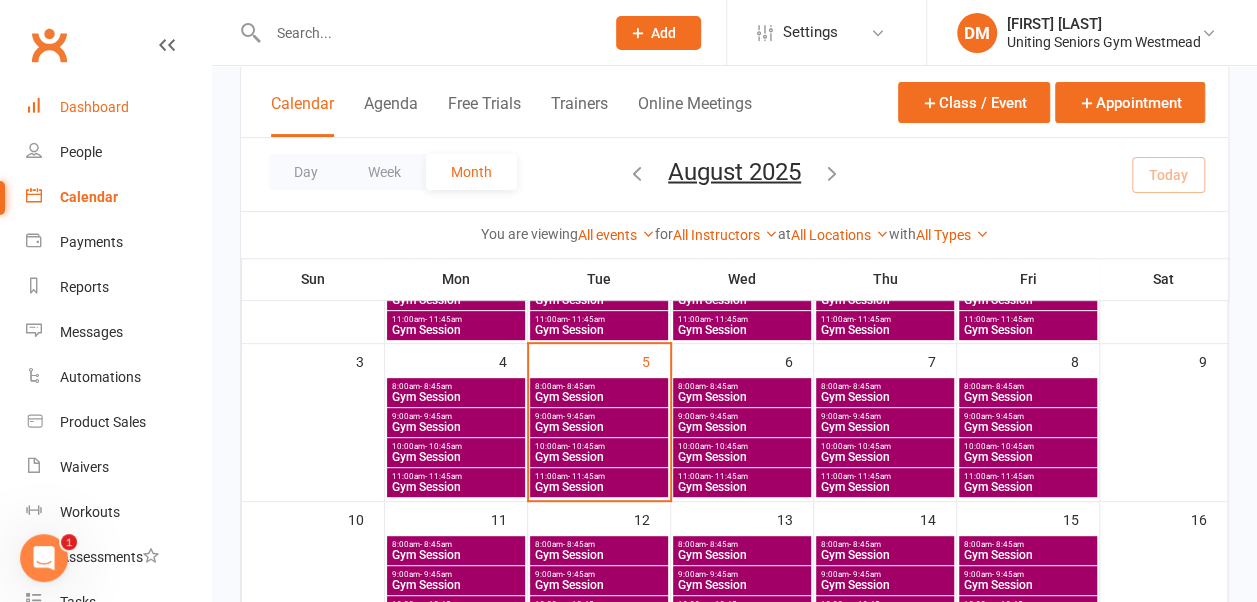 click on "Dashboard" at bounding box center (94, 107) 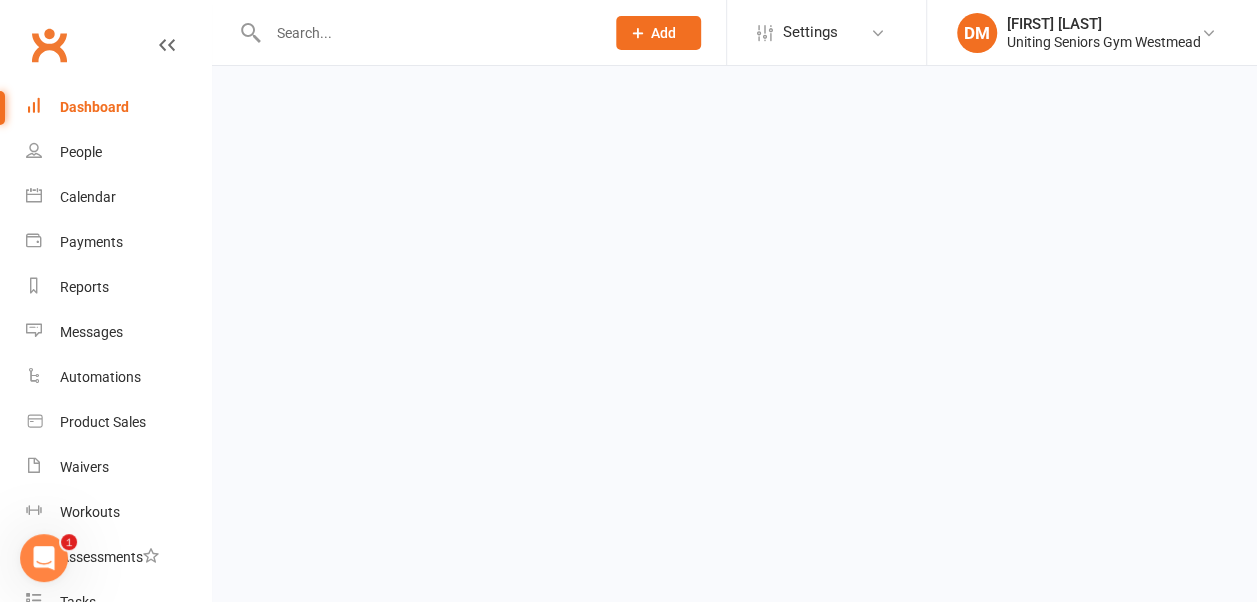 scroll, scrollTop: 0, scrollLeft: 0, axis: both 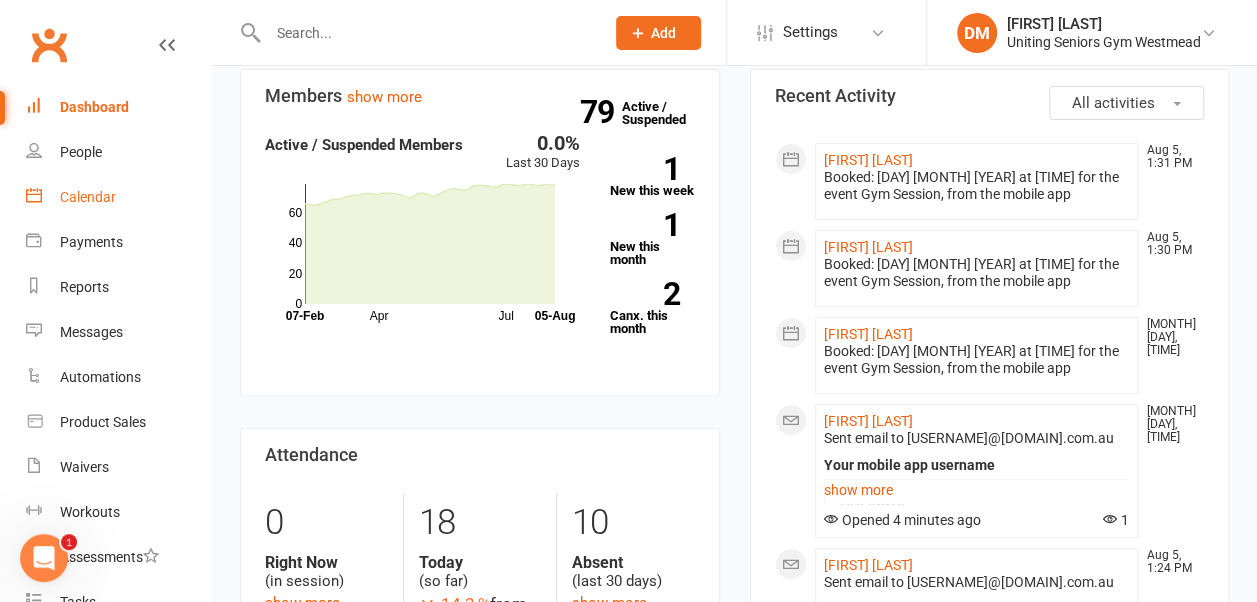 click on "Calendar" at bounding box center [88, 197] 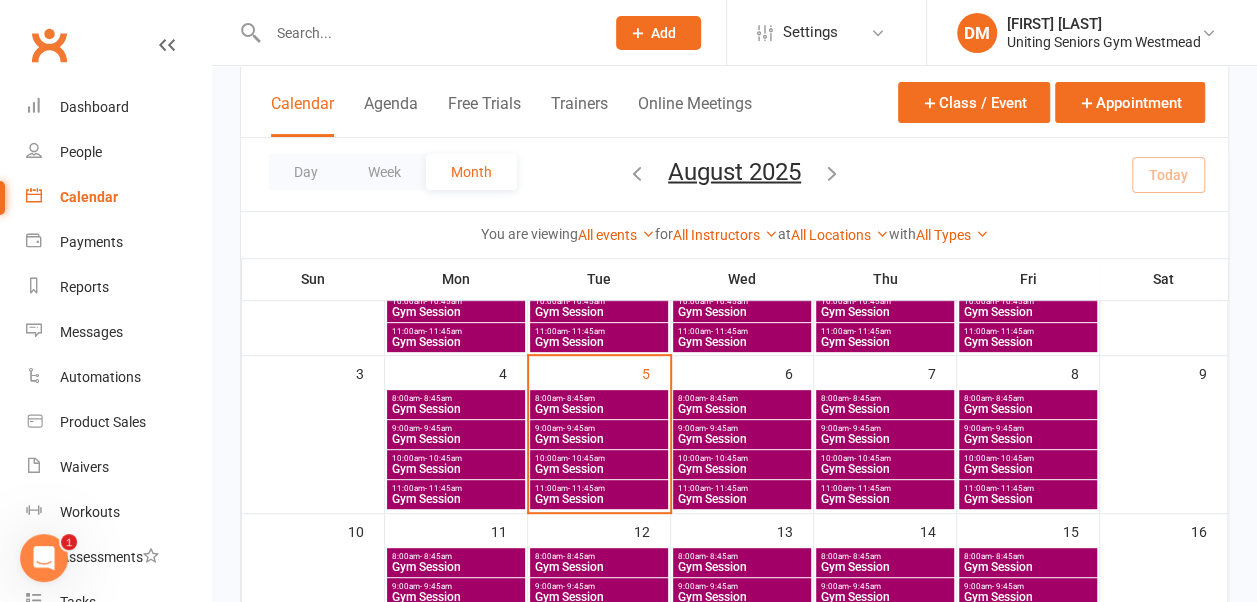 scroll, scrollTop: 243, scrollLeft: 0, axis: vertical 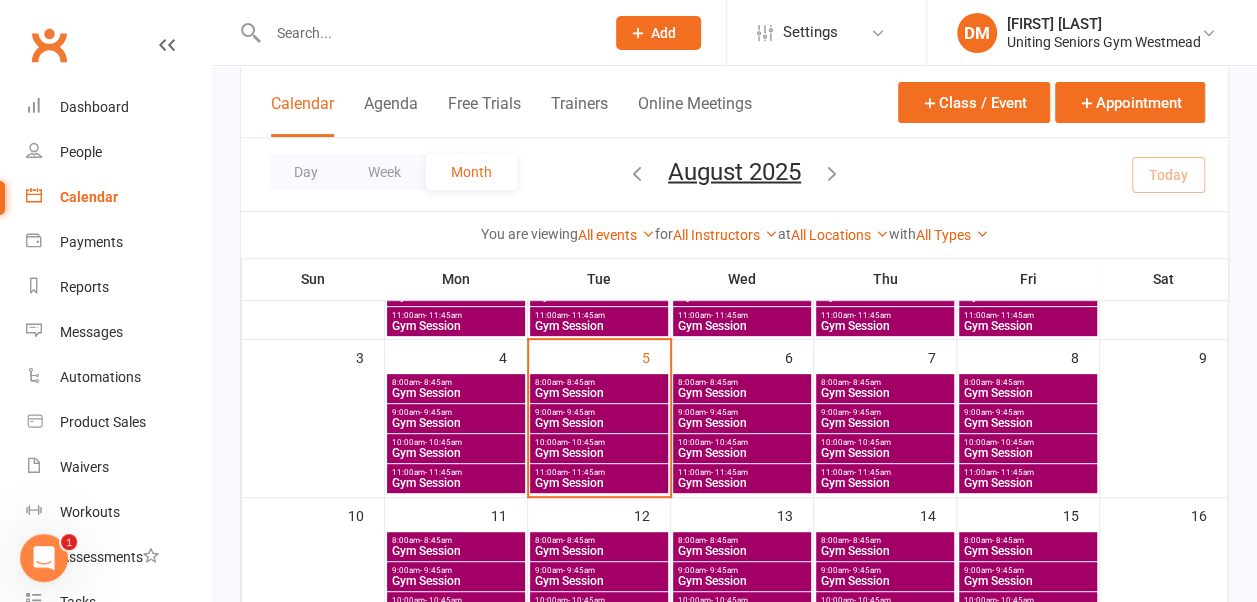 click on "Gym Session" at bounding box center (885, 483) 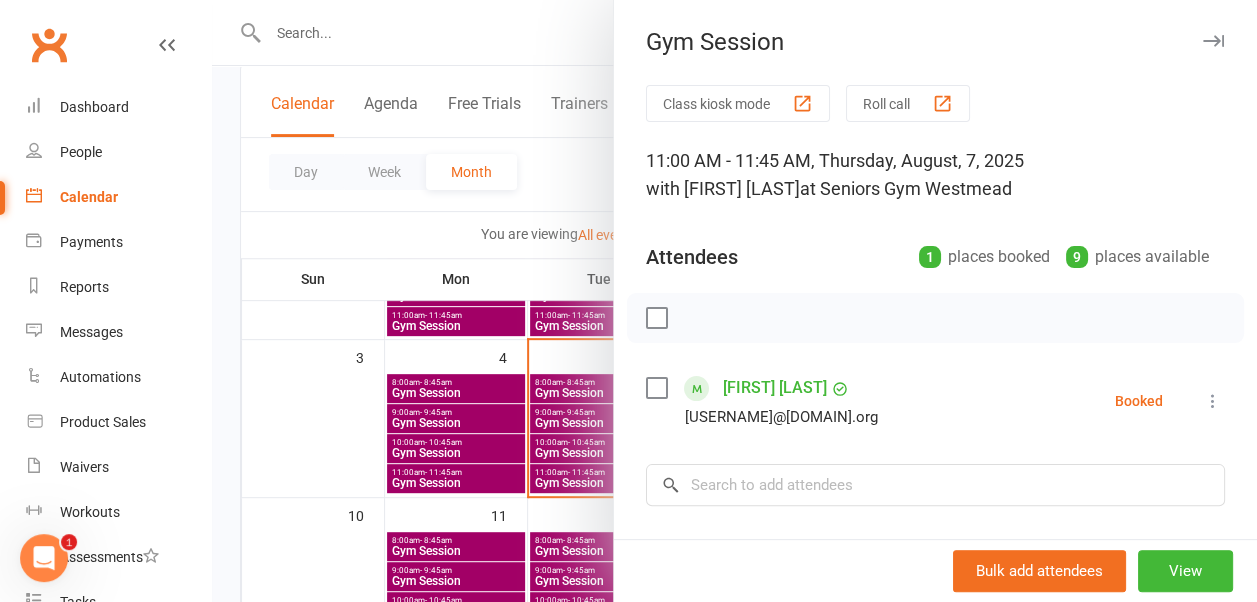 click at bounding box center (1213, 41) 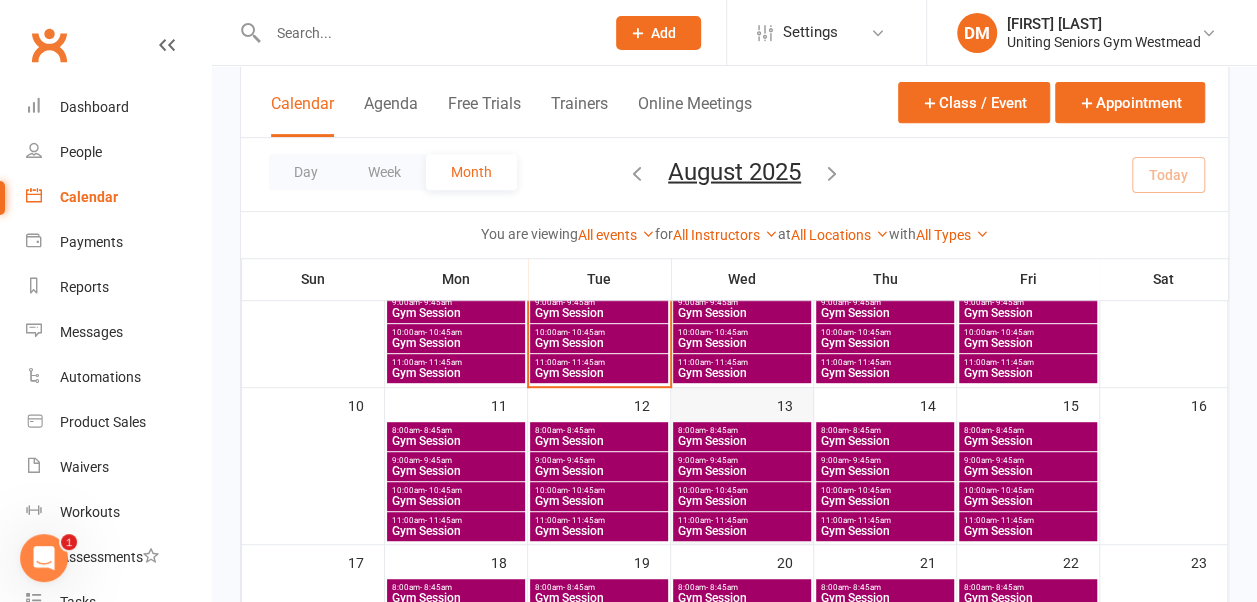 scroll, scrollTop: 356, scrollLeft: 0, axis: vertical 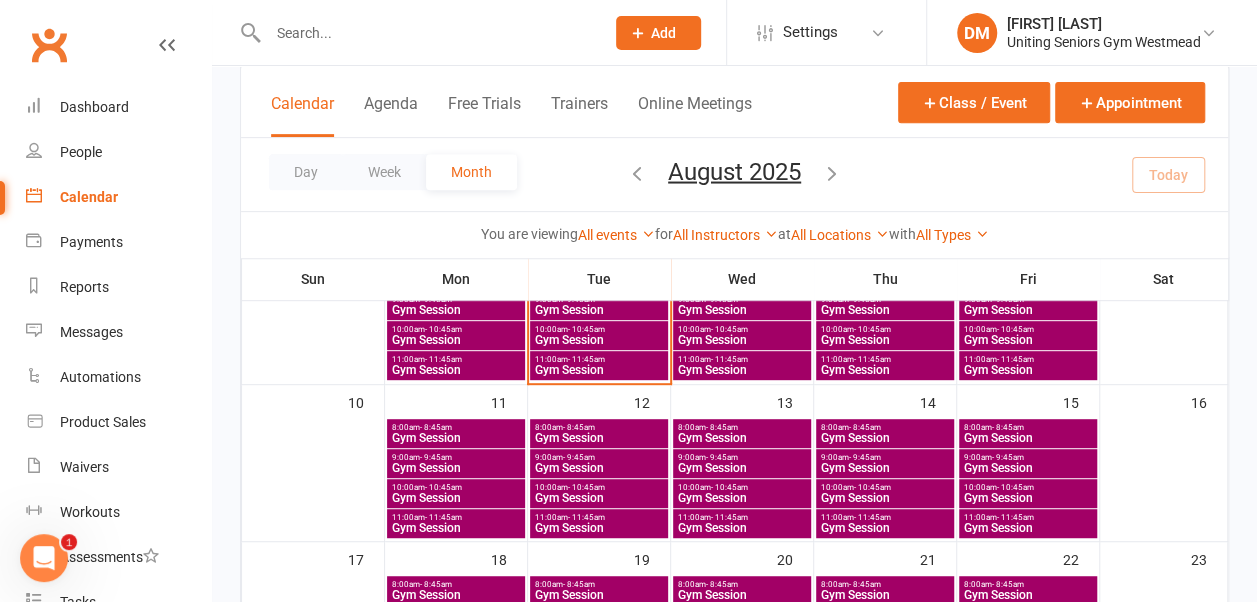 click on "Gym Session" at bounding box center (599, 528) 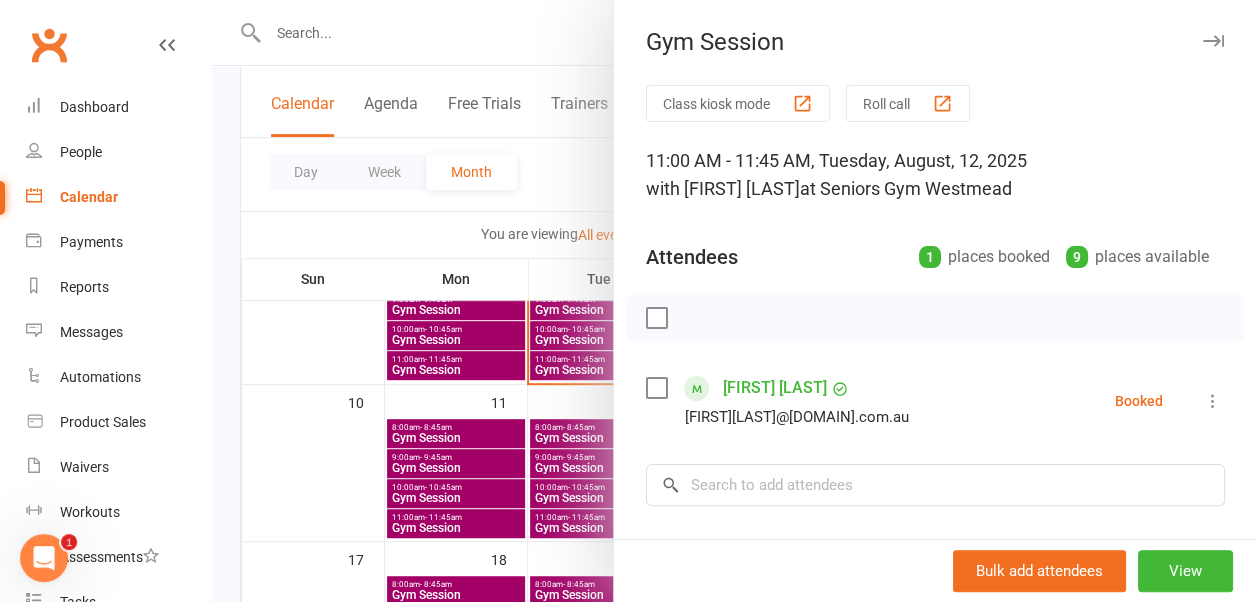 click at bounding box center (1213, 41) 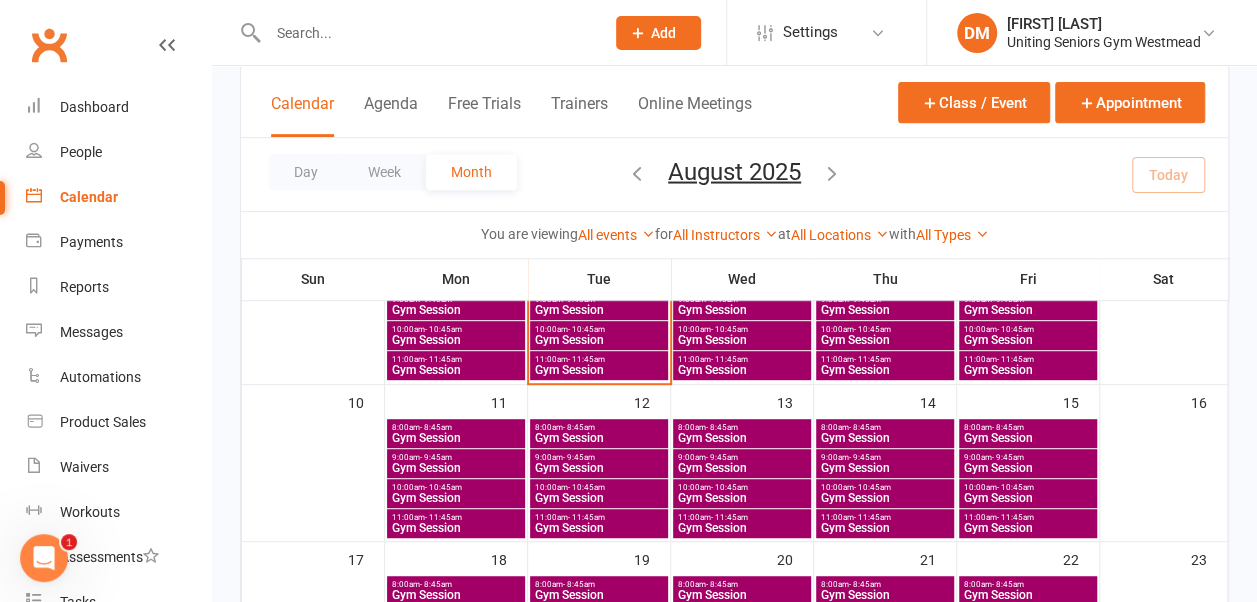click on "11:00am  - 11:45am Gym Session" at bounding box center [885, 523] 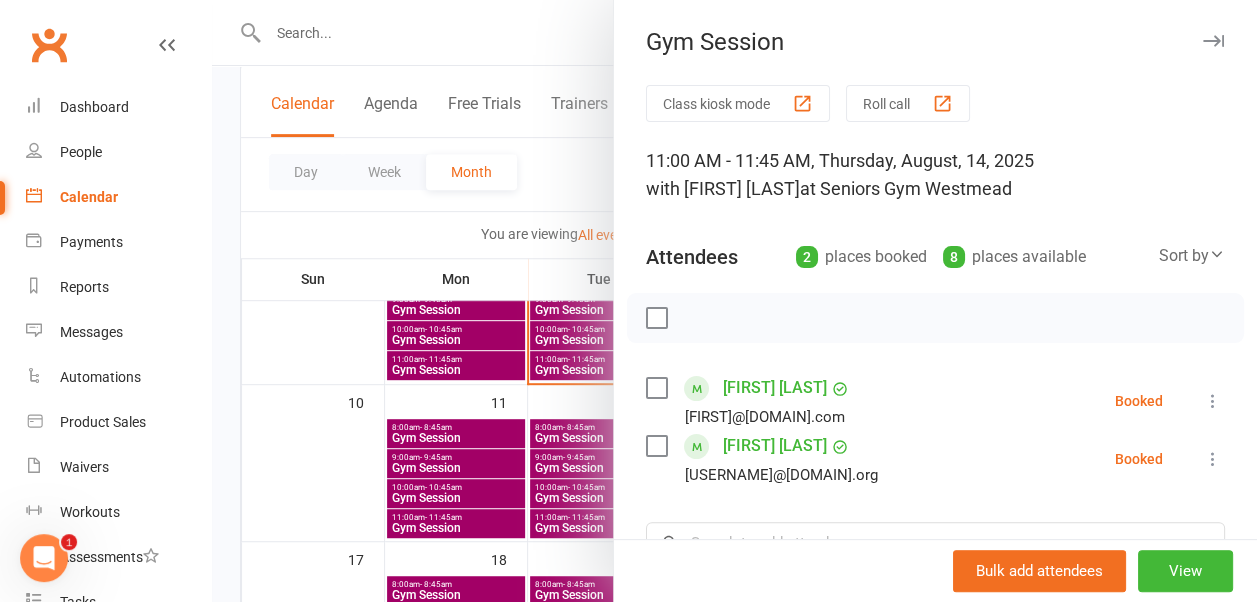 click at bounding box center (1213, 41) 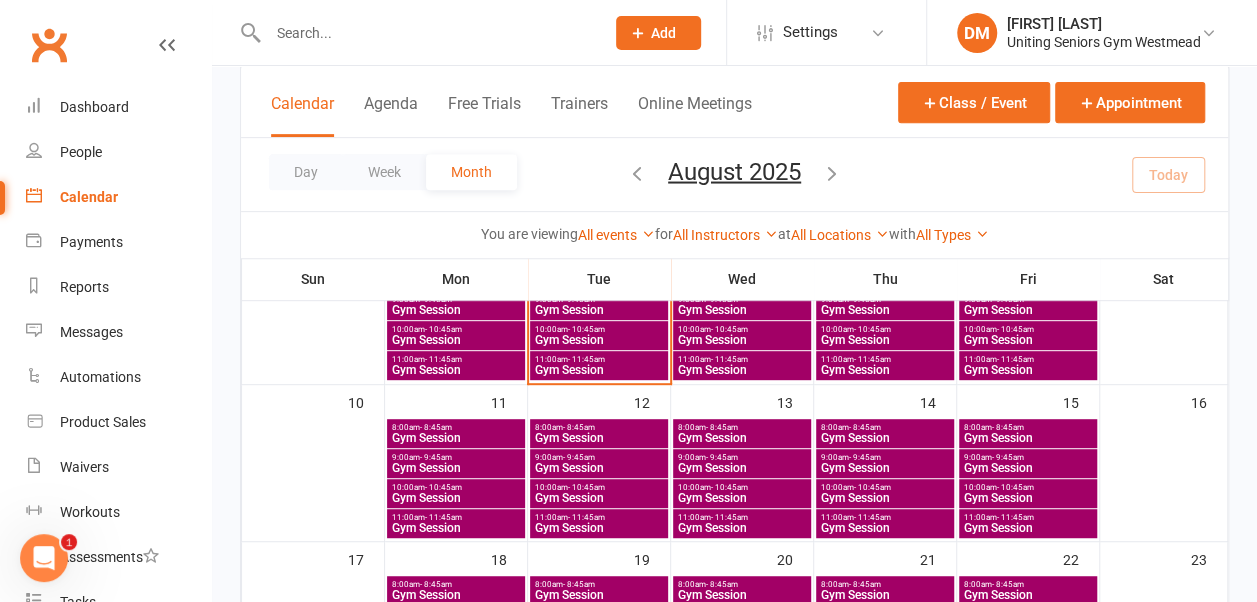 scroll, scrollTop: 270, scrollLeft: 0, axis: vertical 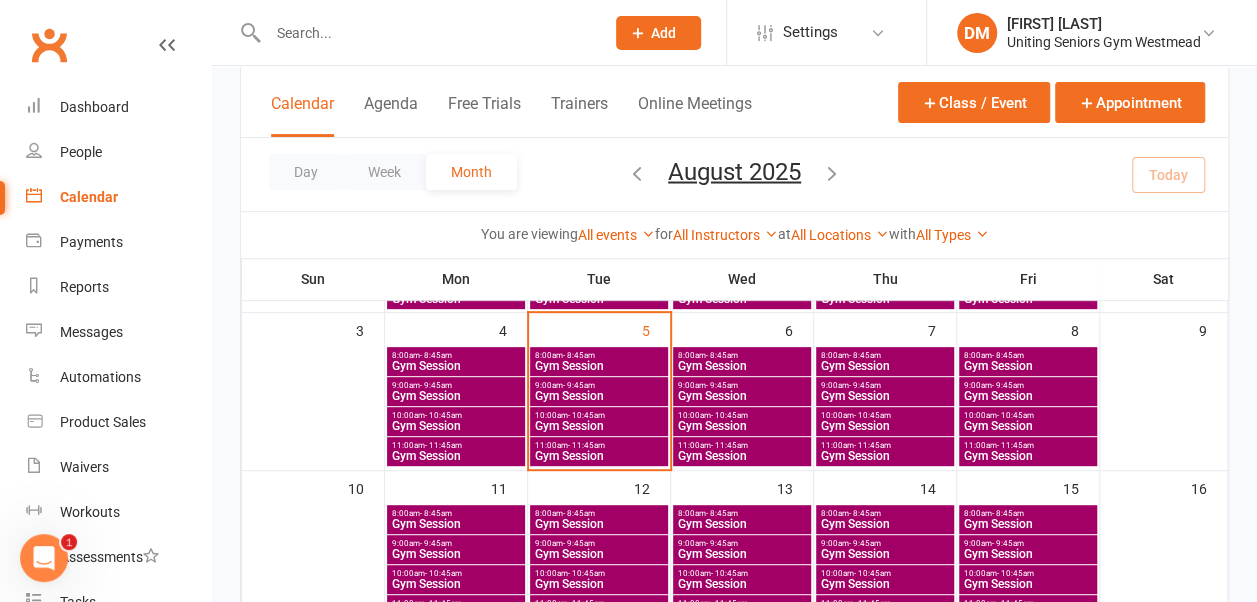 click on "Gym Session" at bounding box center [1028, 456] 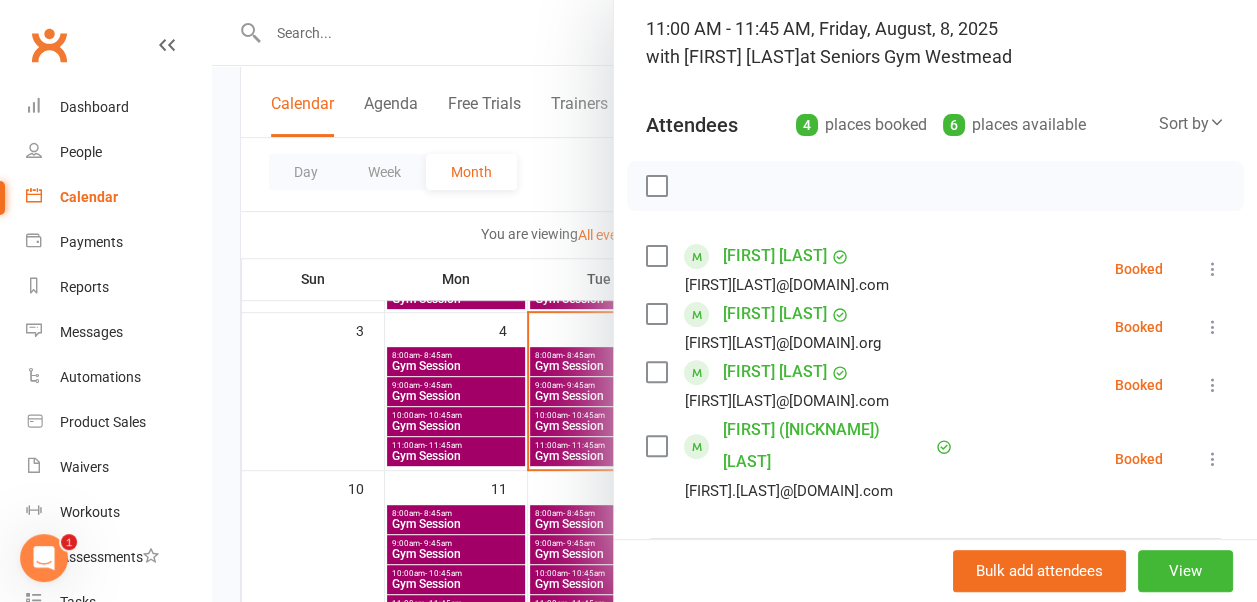 scroll, scrollTop: 0, scrollLeft: 0, axis: both 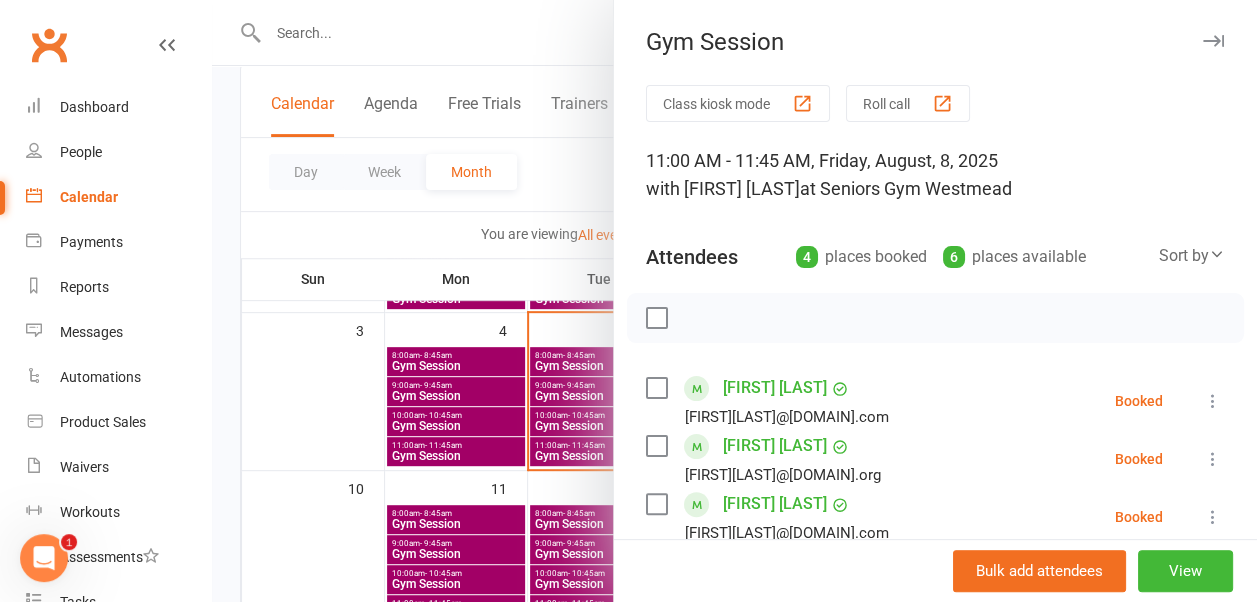 click at bounding box center [1213, 41] 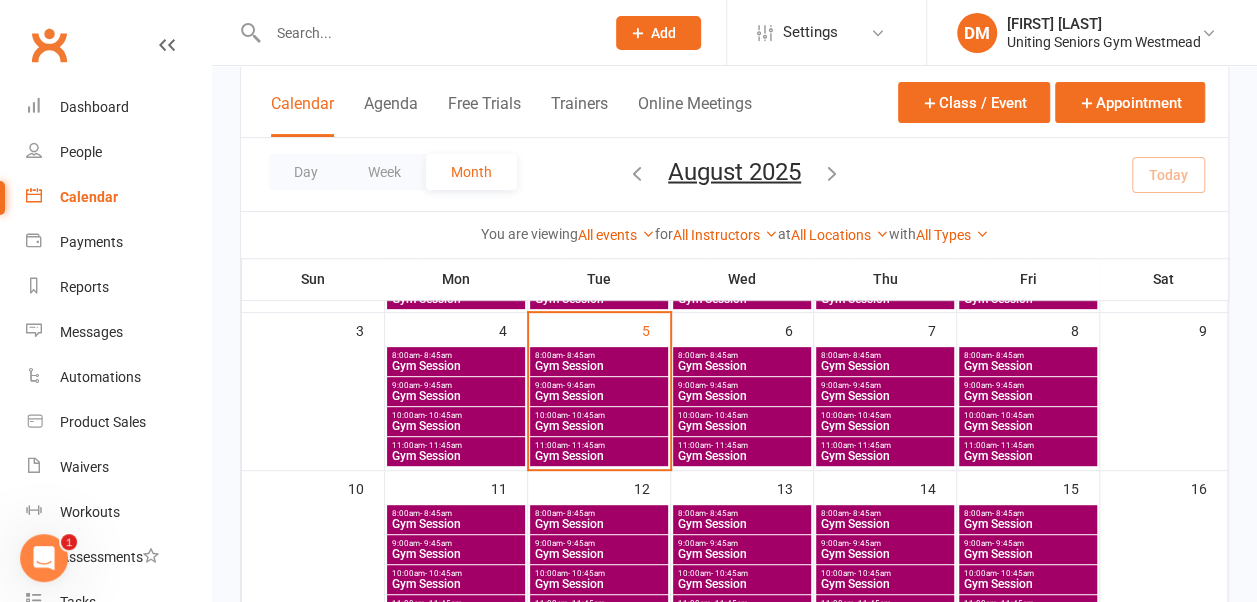click on "8:00am  - 8:45am" at bounding box center (742, 355) 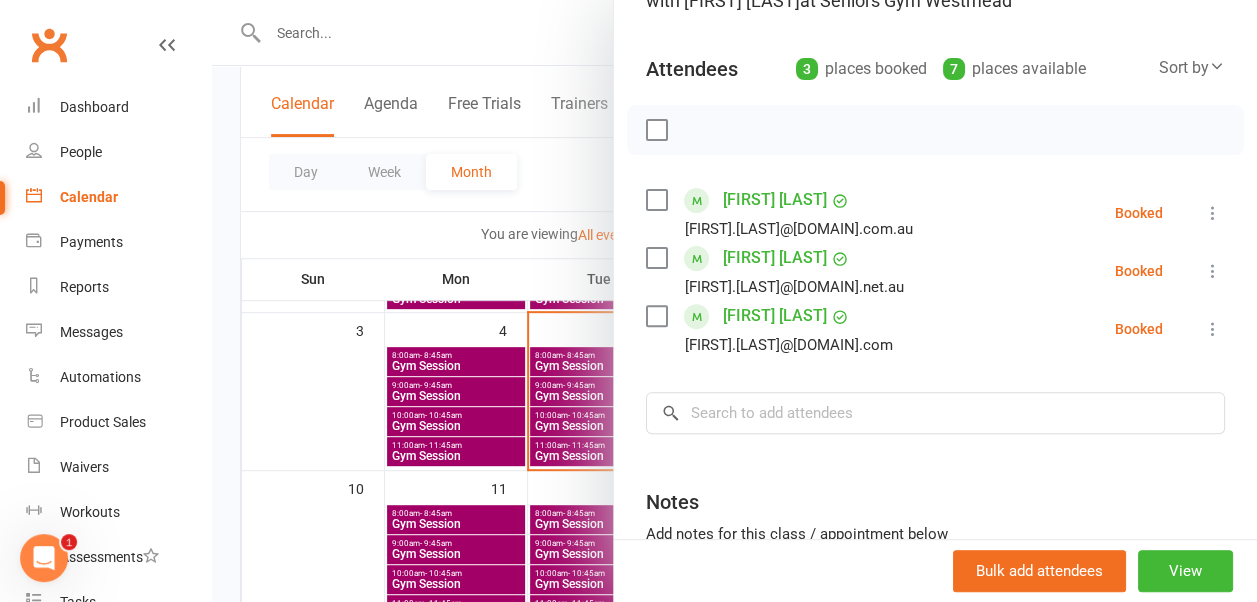 scroll, scrollTop: 0, scrollLeft: 0, axis: both 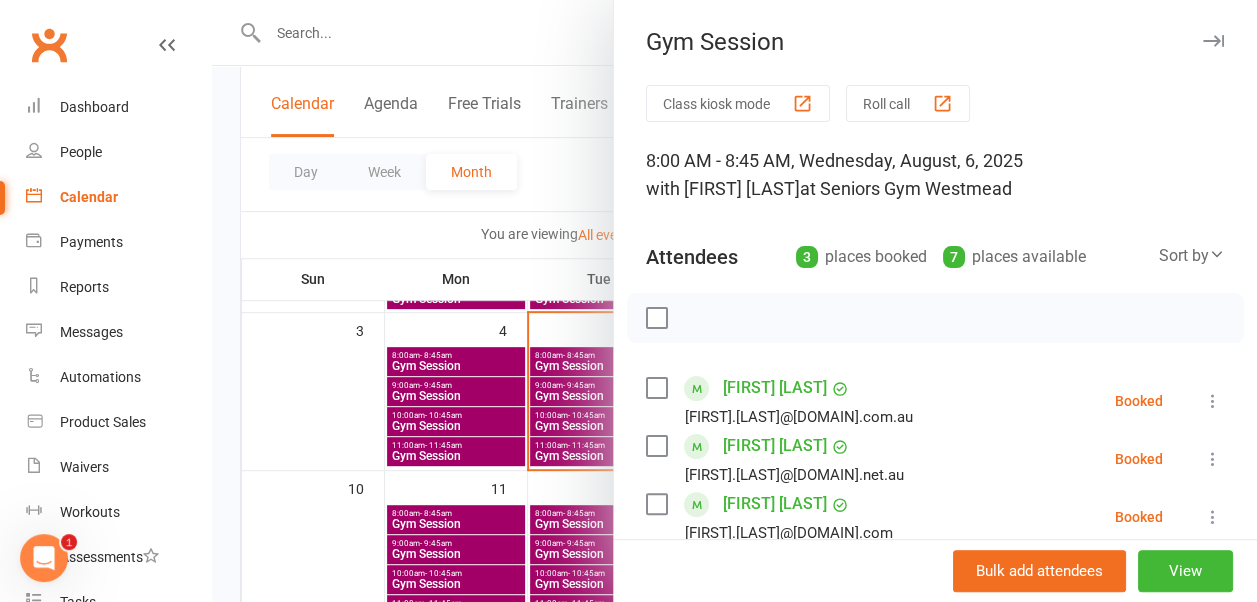 click at bounding box center [1213, 41] 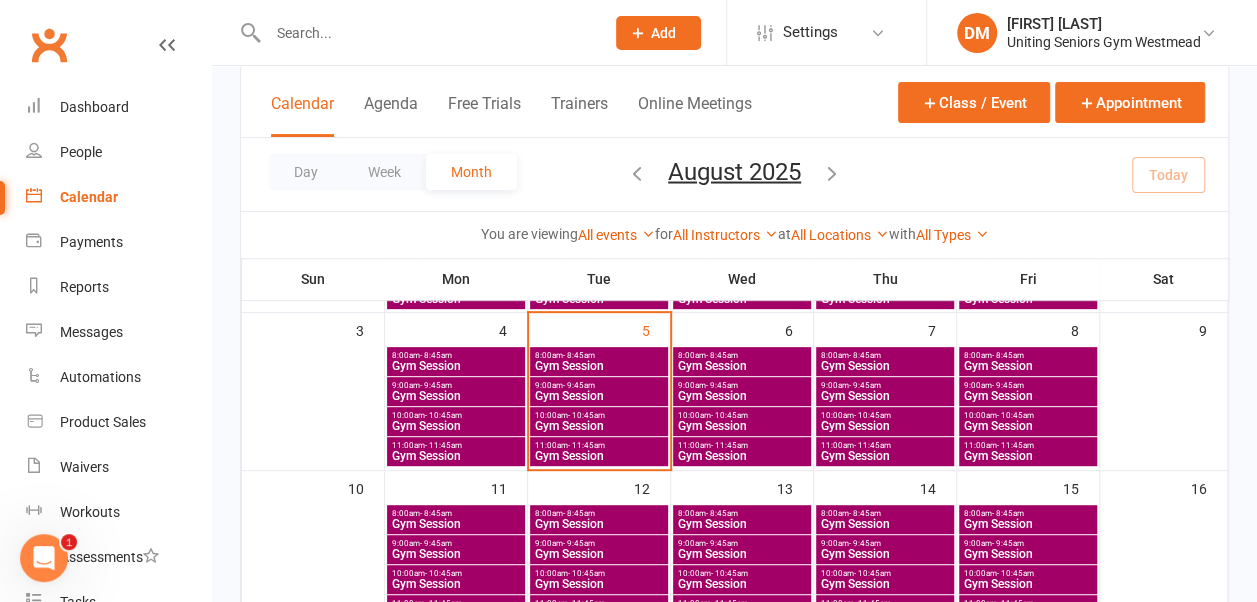 click on "8:00am  - 8:45am" at bounding box center [599, 513] 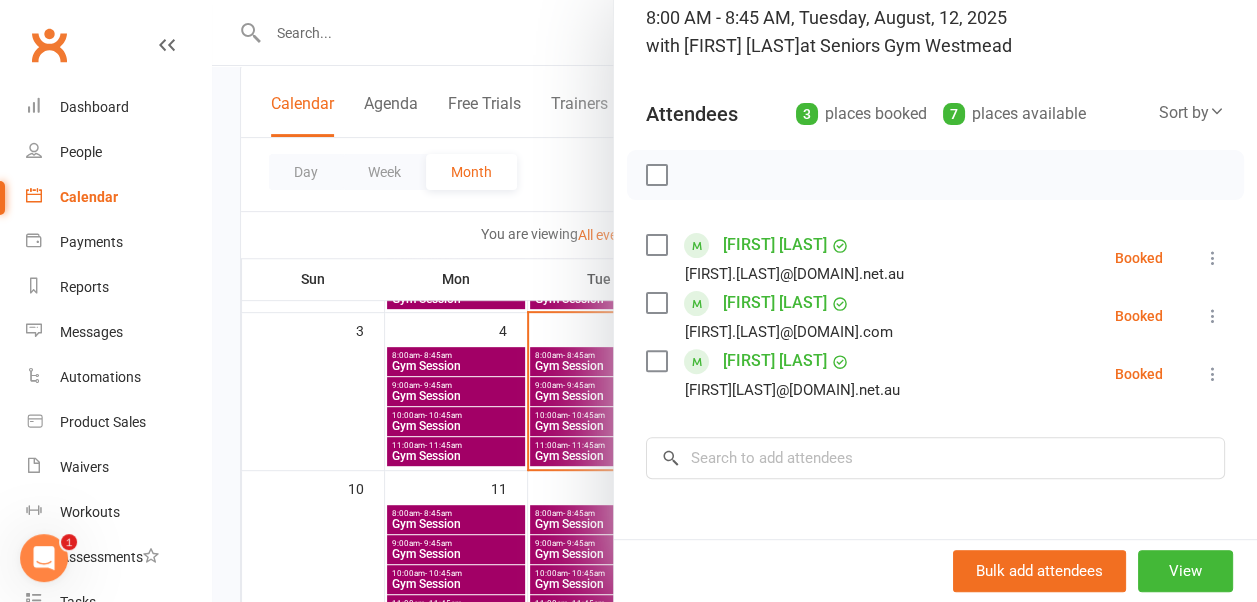scroll, scrollTop: 0, scrollLeft: 0, axis: both 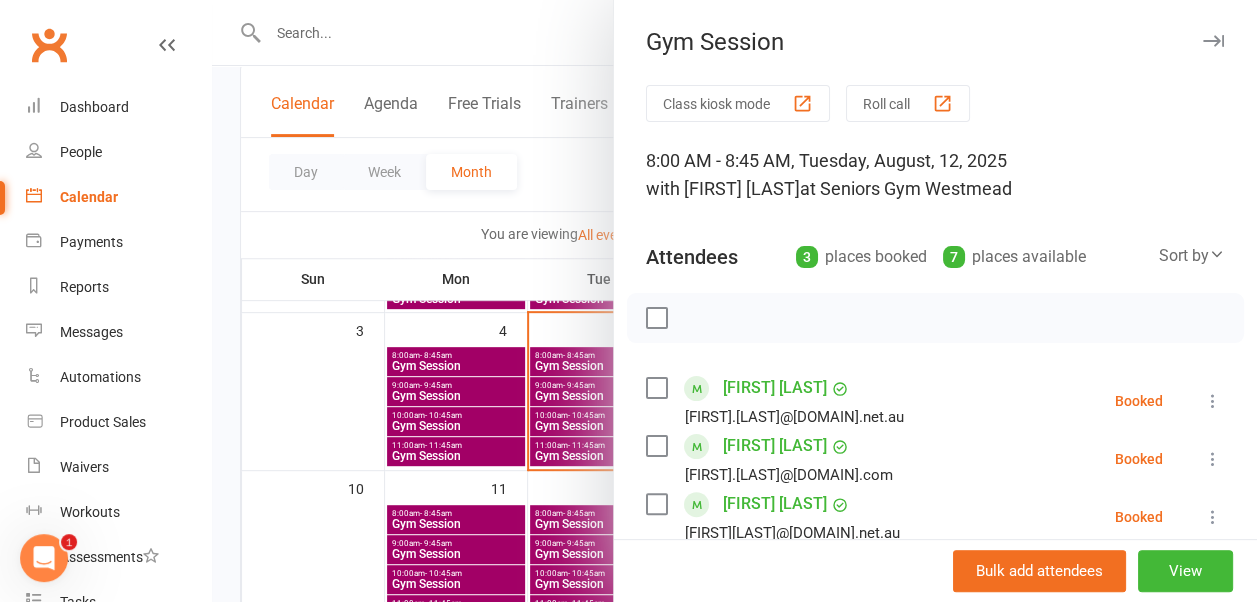 click at bounding box center (1213, 41) 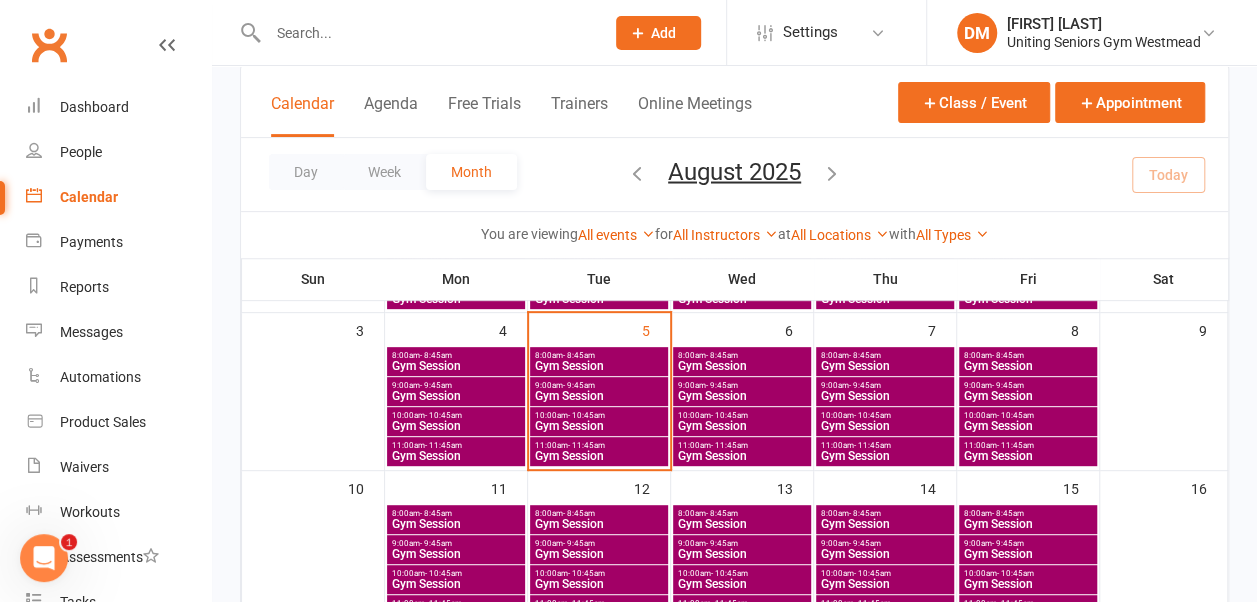 click on "Gym Session" at bounding box center [599, 456] 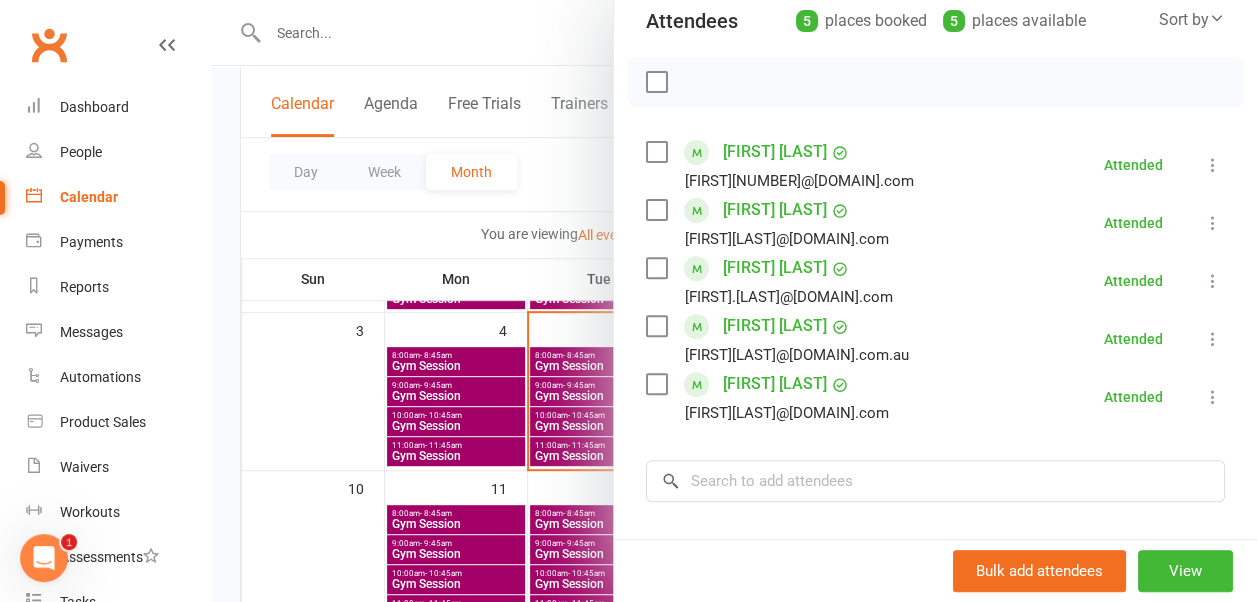 scroll, scrollTop: 0, scrollLeft: 0, axis: both 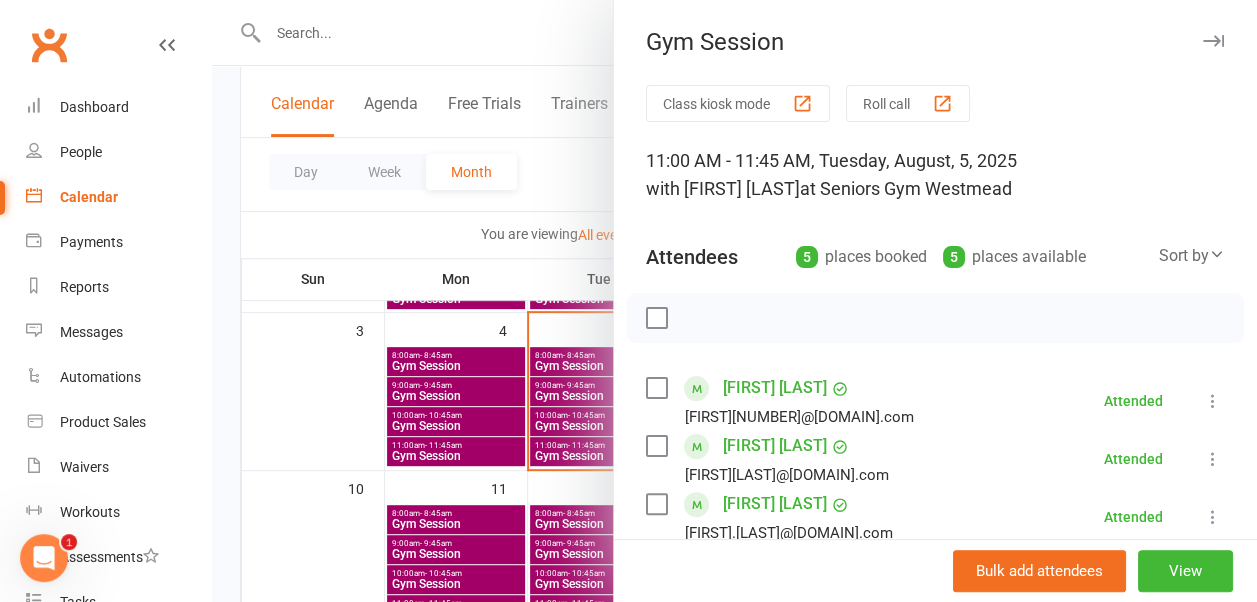 click at bounding box center [1213, 41] 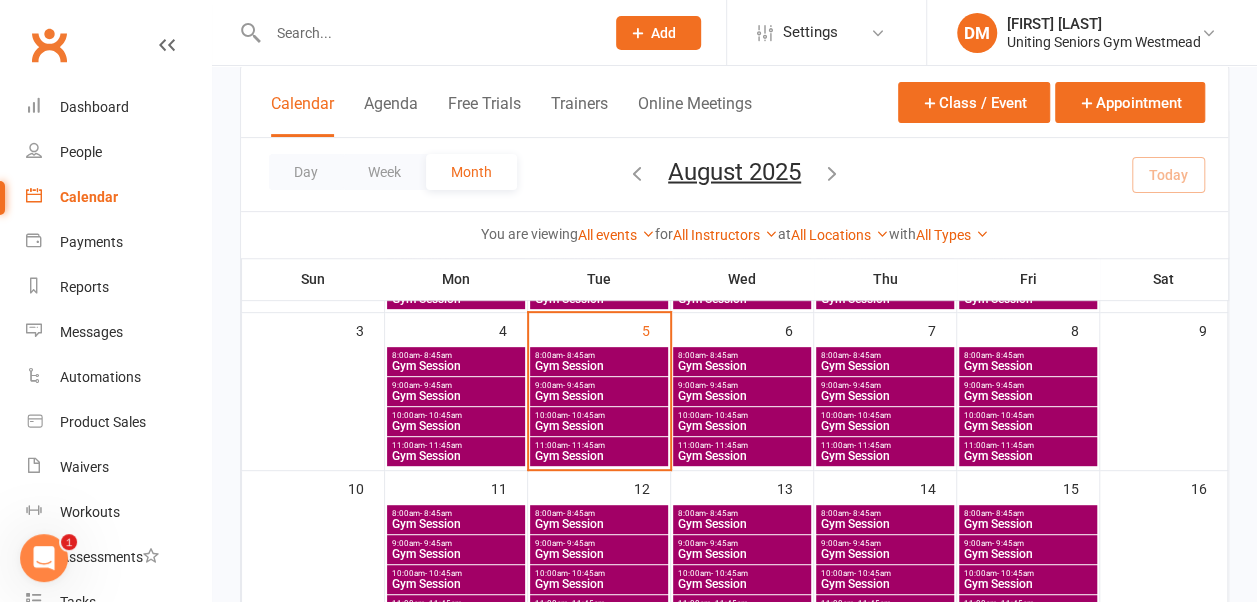 click on "10:00am  - 10:45am" at bounding box center [599, 415] 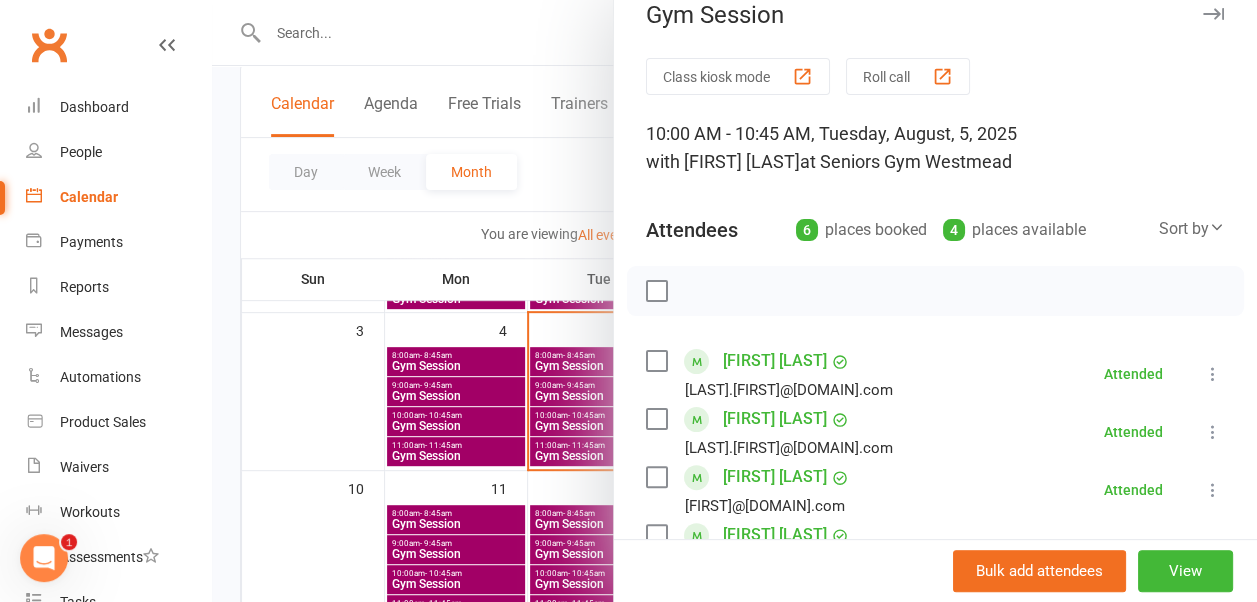 scroll, scrollTop: 0, scrollLeft: 0, axis: both 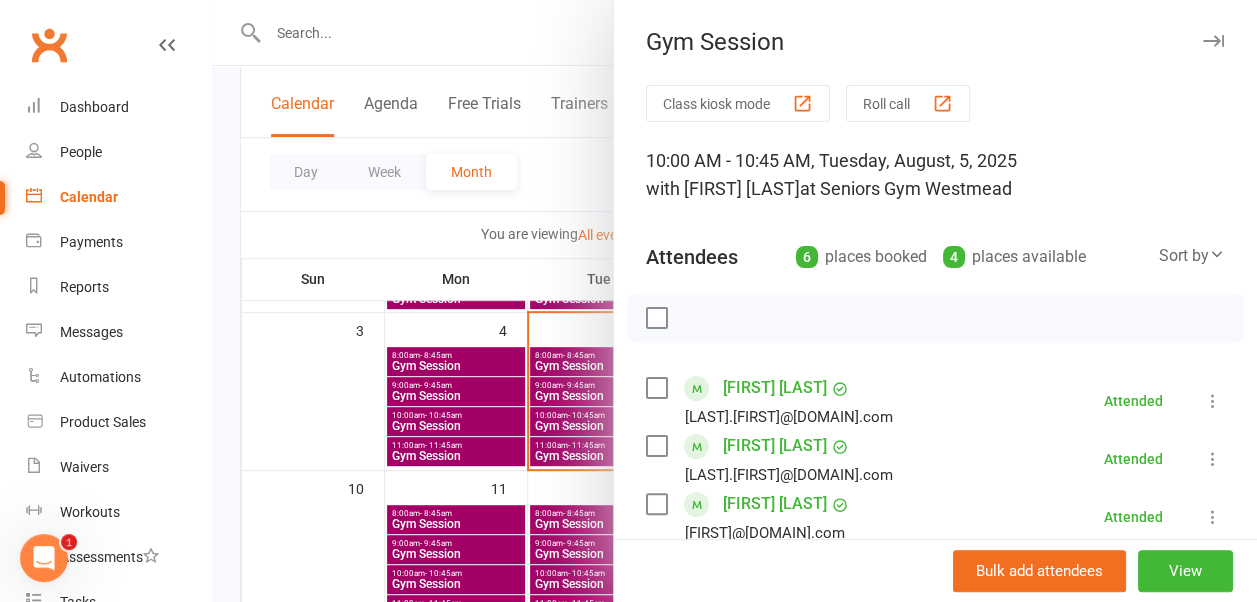 click at bounding box center (1213, 41) 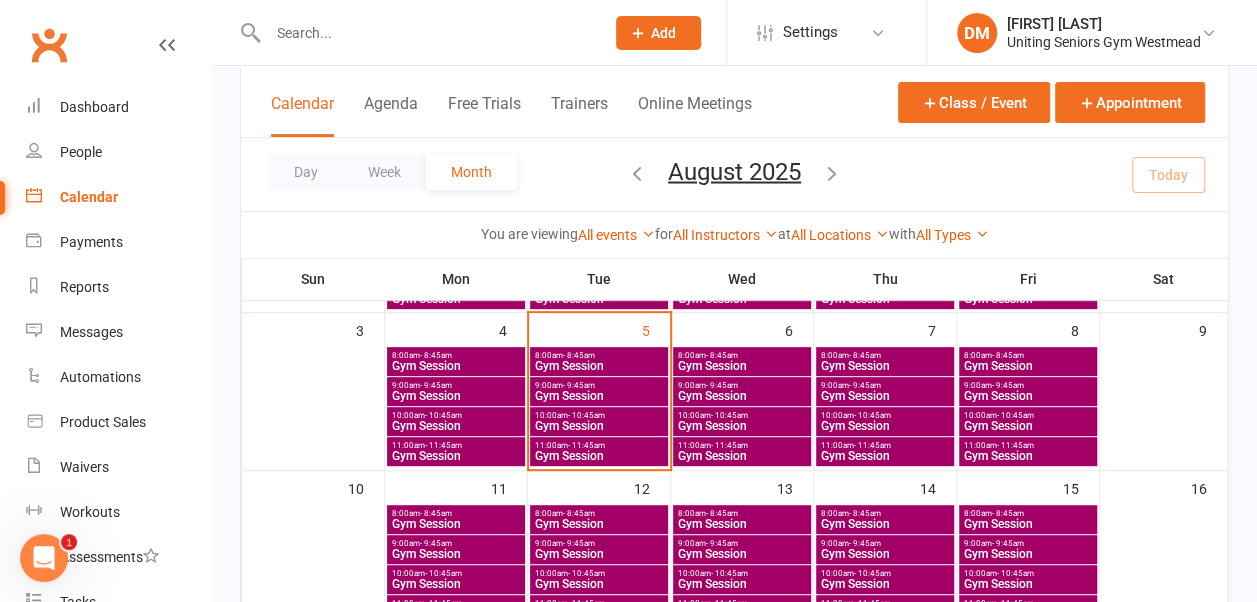 click on "11:00am  - 11:45am Gym Session" at bounding box center [885, 451] 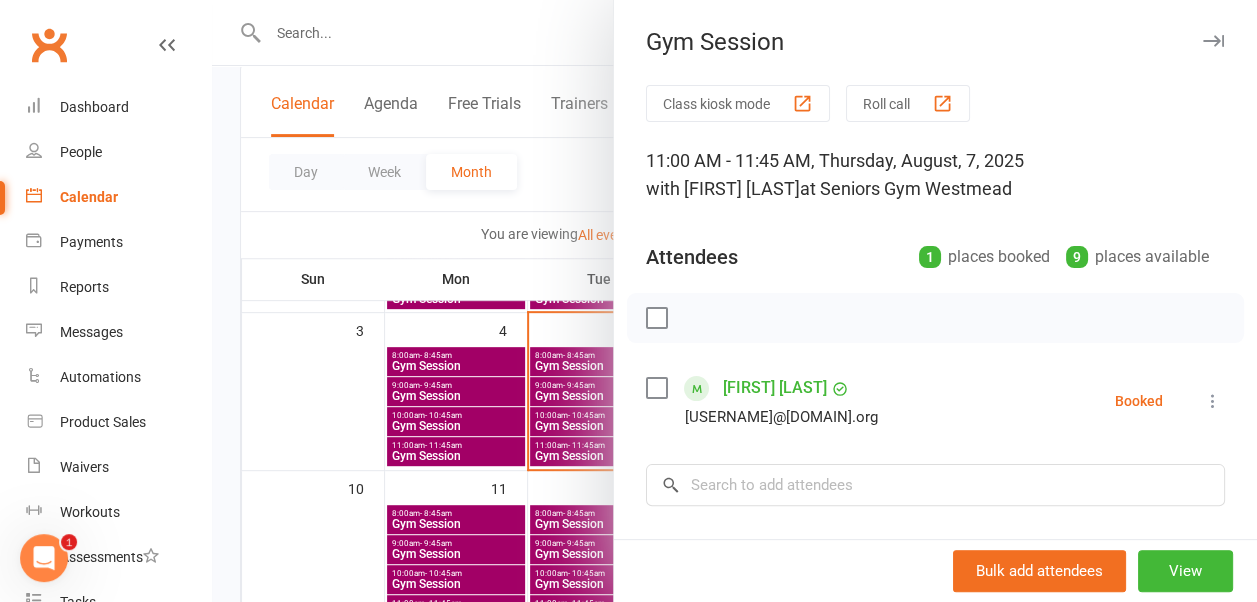 click at bounding box center (1213, 41) 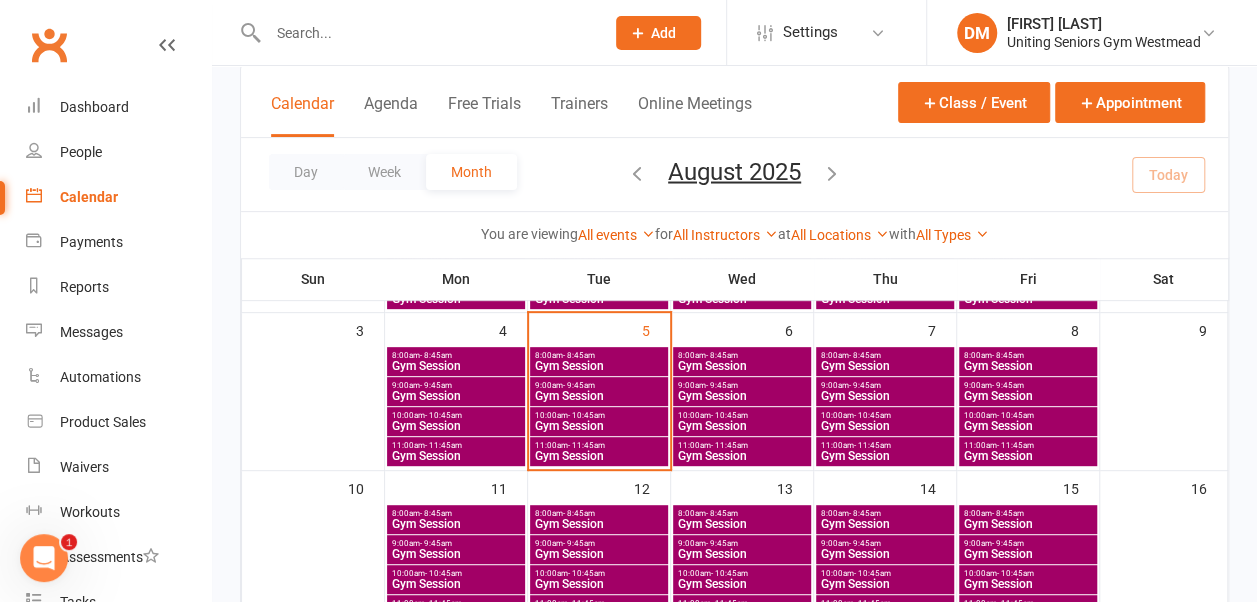 click on "10:00am  - 10:45am" at bounding box center [885, 415] 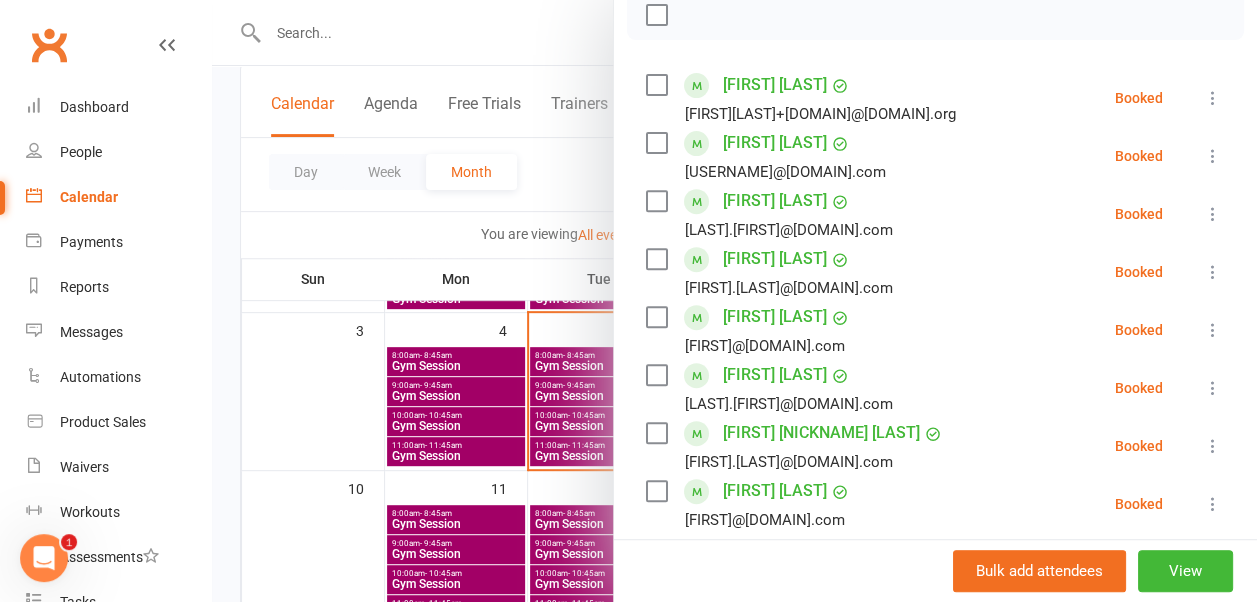 scroll, scrollTop: 0, scrollLeft: 0, axis: both 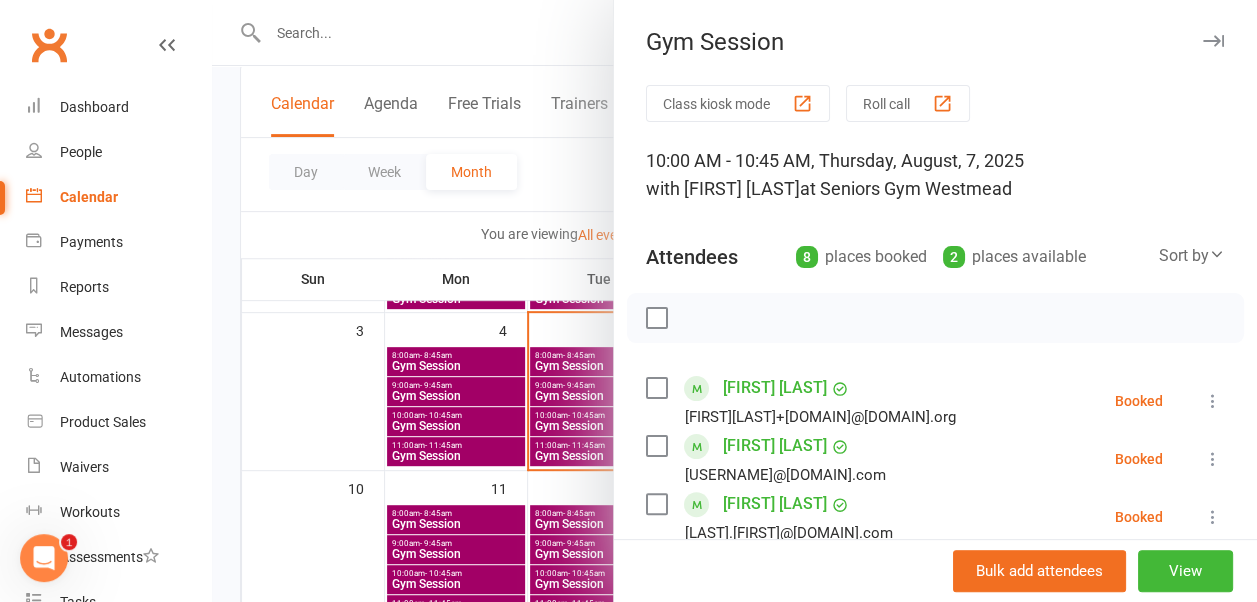 click at bounding box center [1213, 41] 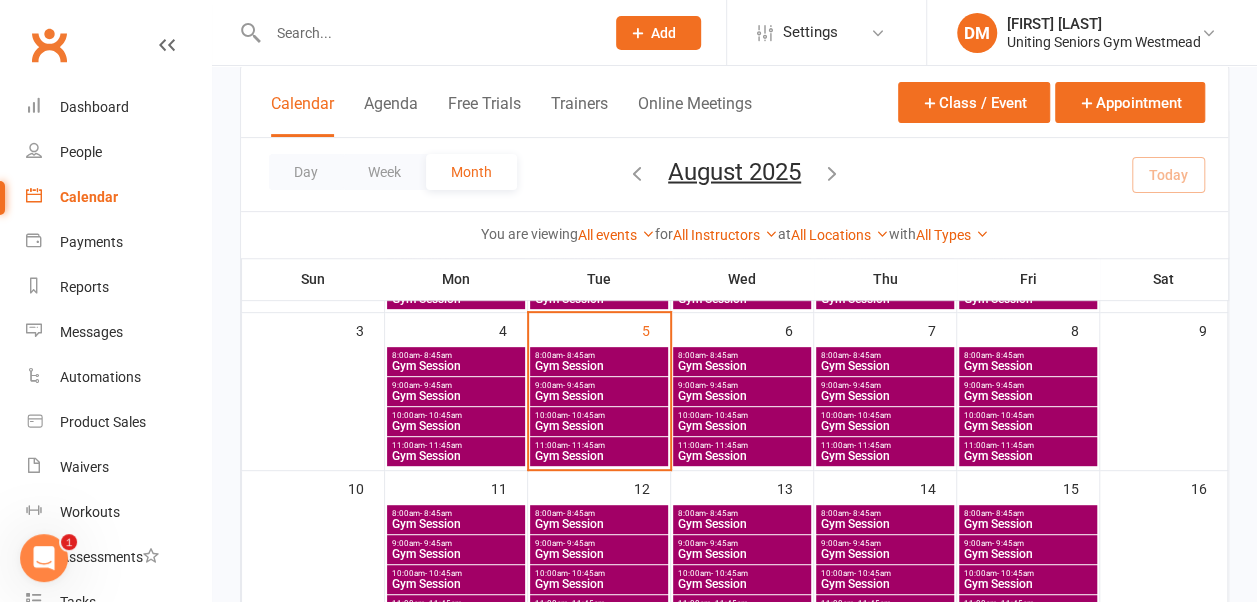 click on "- 10:45am" at bounding box center [443, 573] 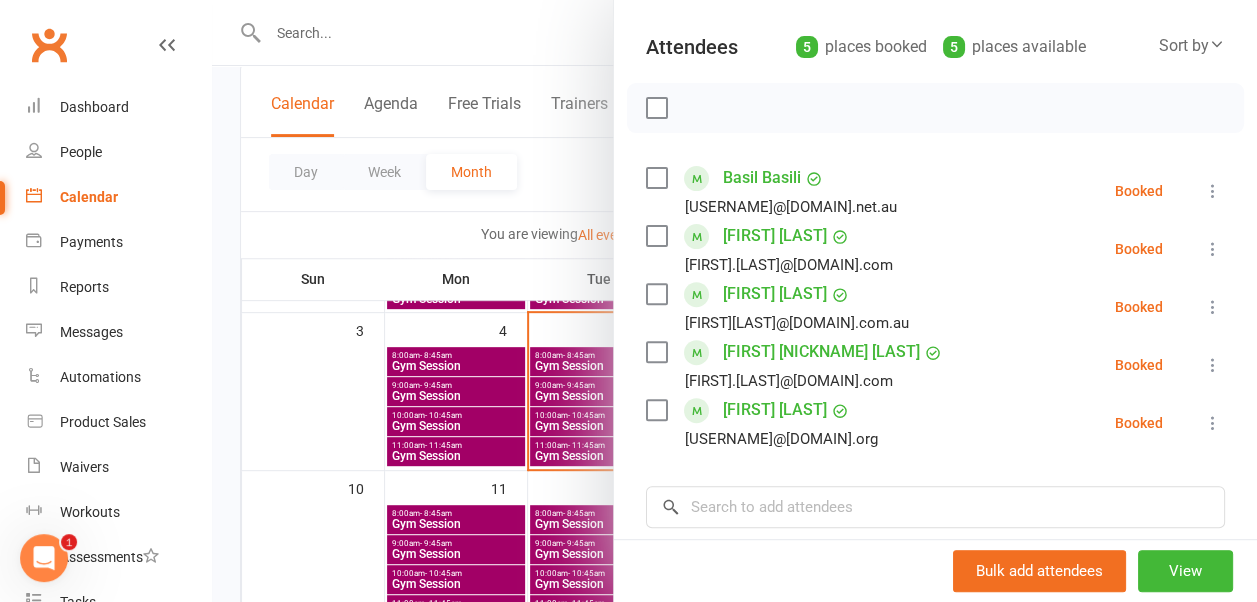 scroll, scrollTop: 0, scrollLeft: 0, axis: both 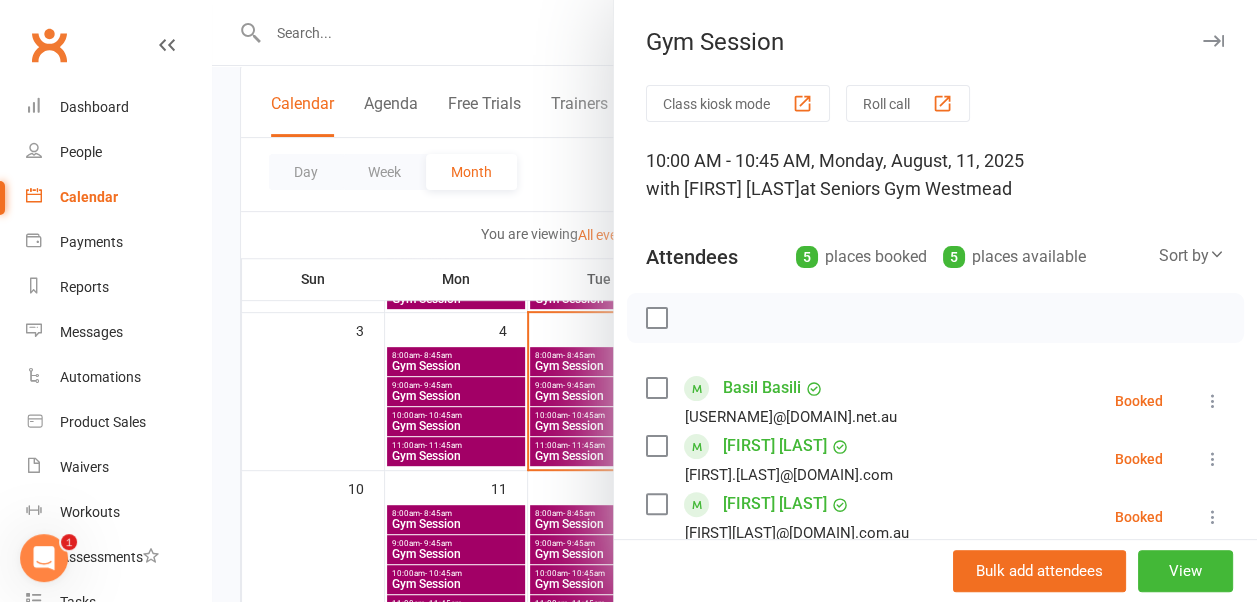 click at bounding box center [1213, 41] 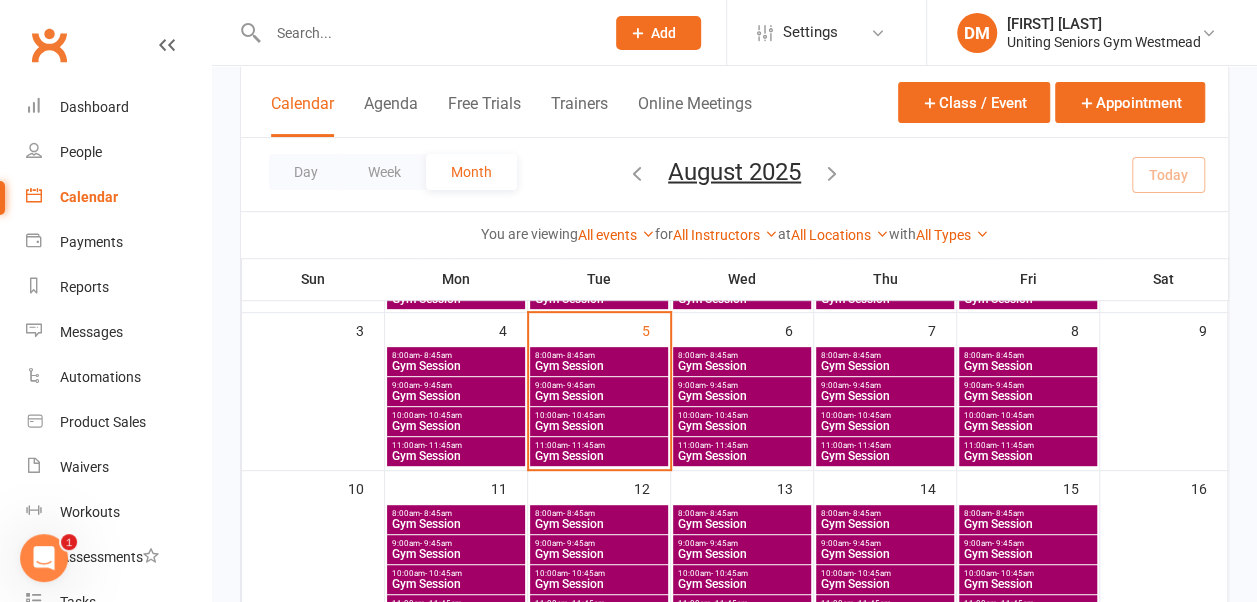 click on "Gym Session" at bounding box center (885, 396) 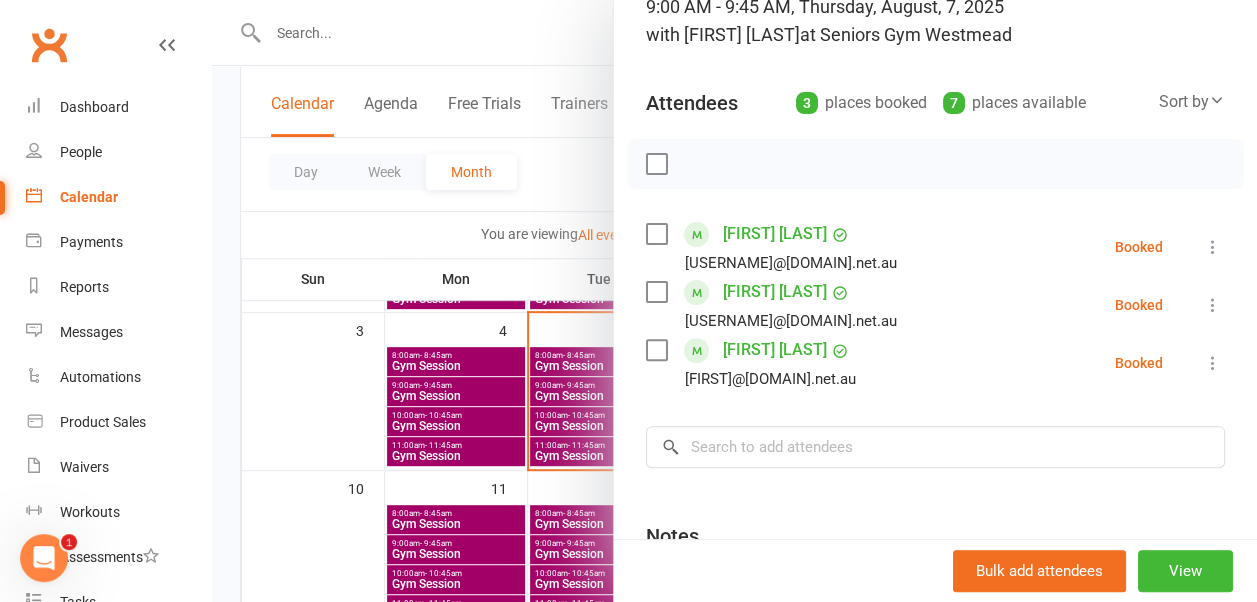 scroll, scrollTop: 0, scrollLeft: 0, axis: both 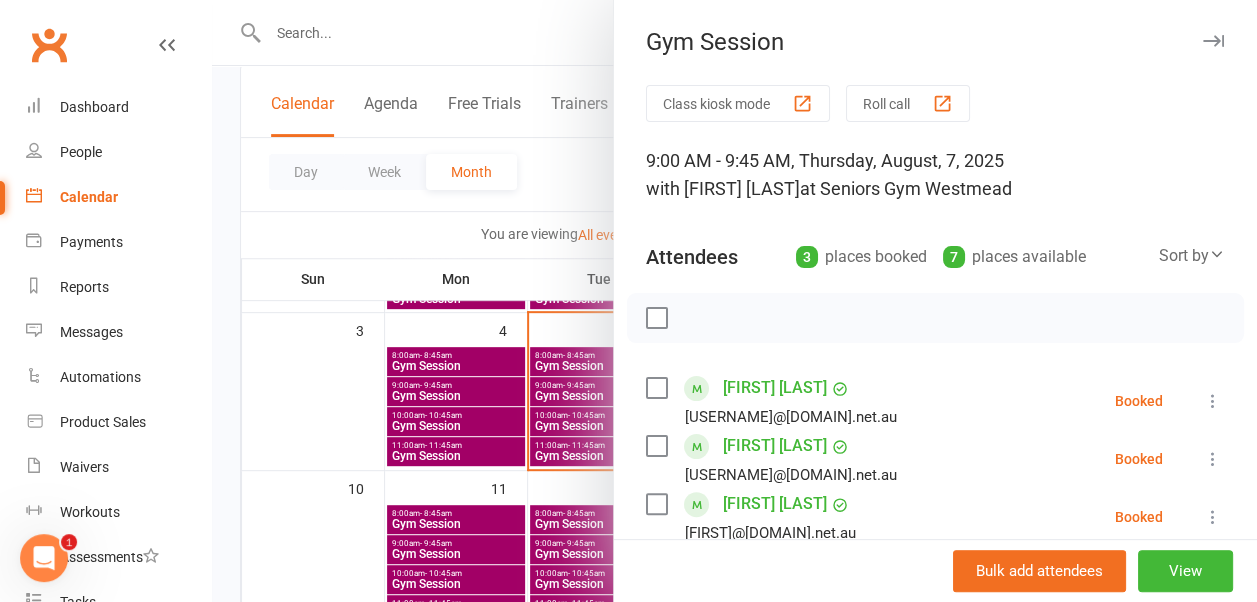 click at bounding box center [1213, 41] 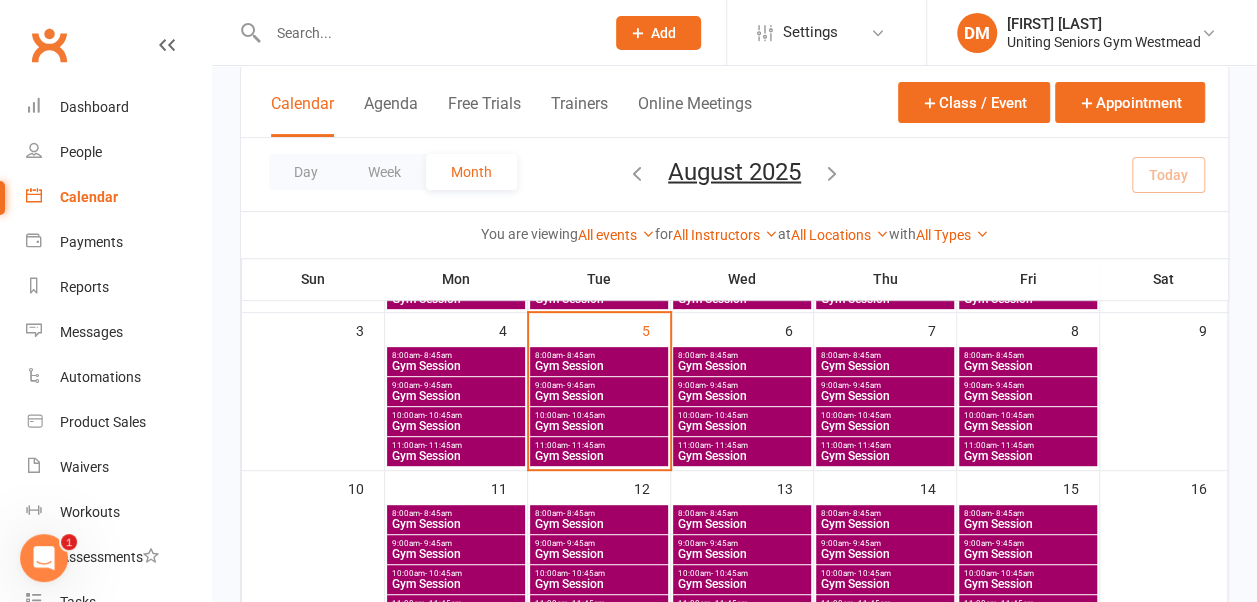 click on "8:00am  - 8:45am" at bounding box center (885, 355) 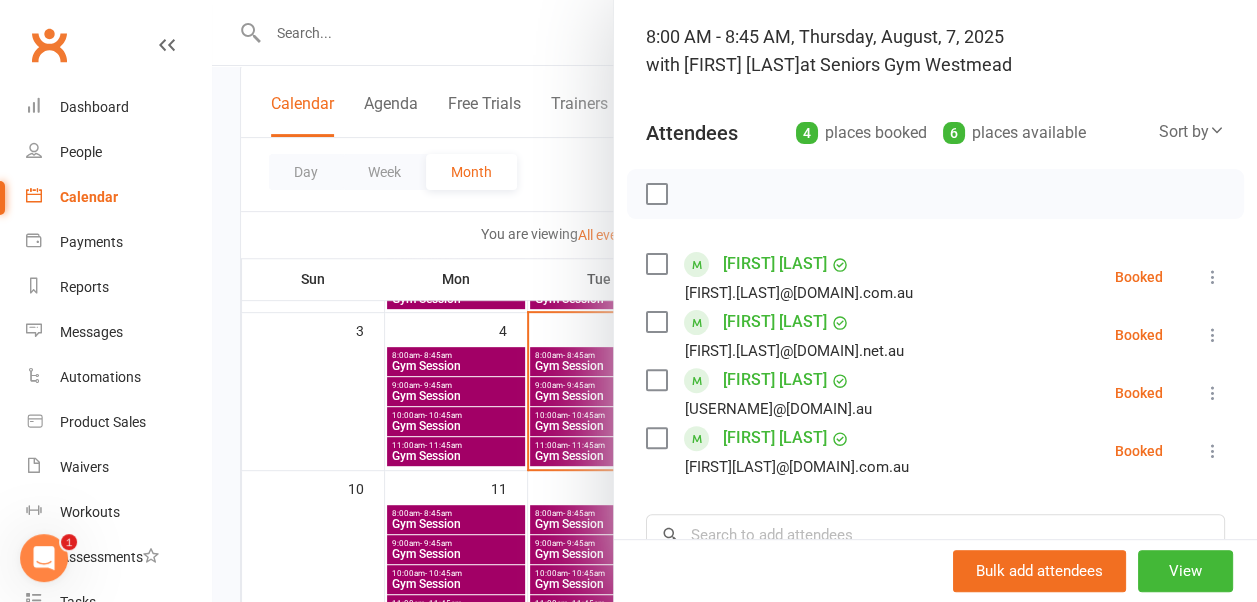 scroll, scrollTop: 0, scrollLeft: 0, axis: both 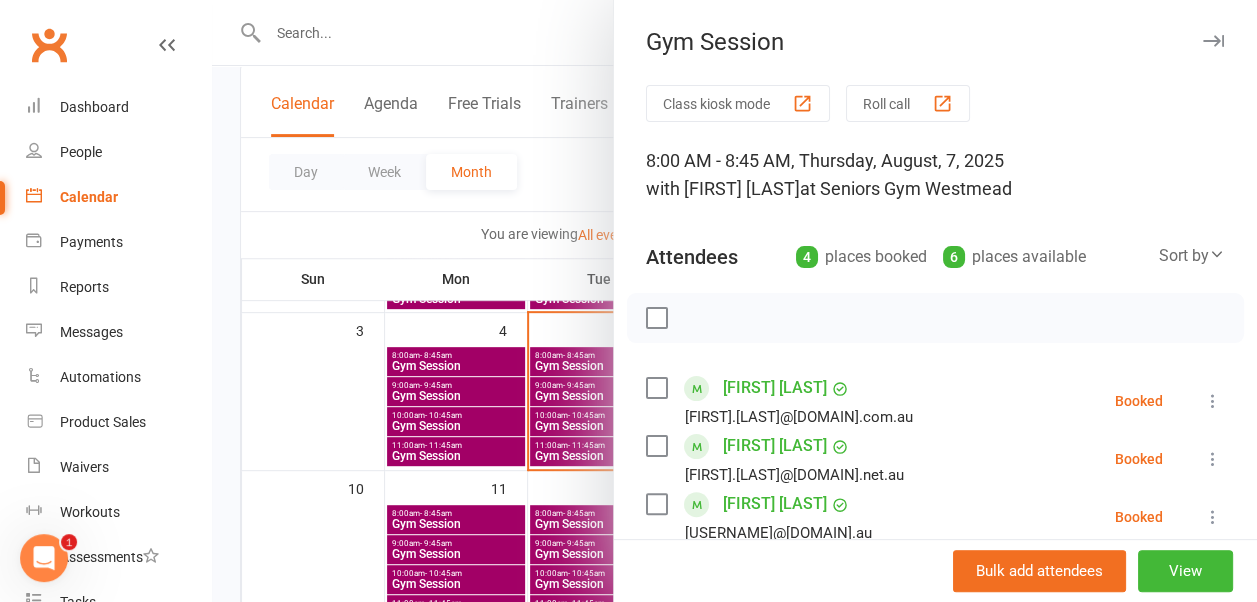 click at bounding box center [1213, 41] 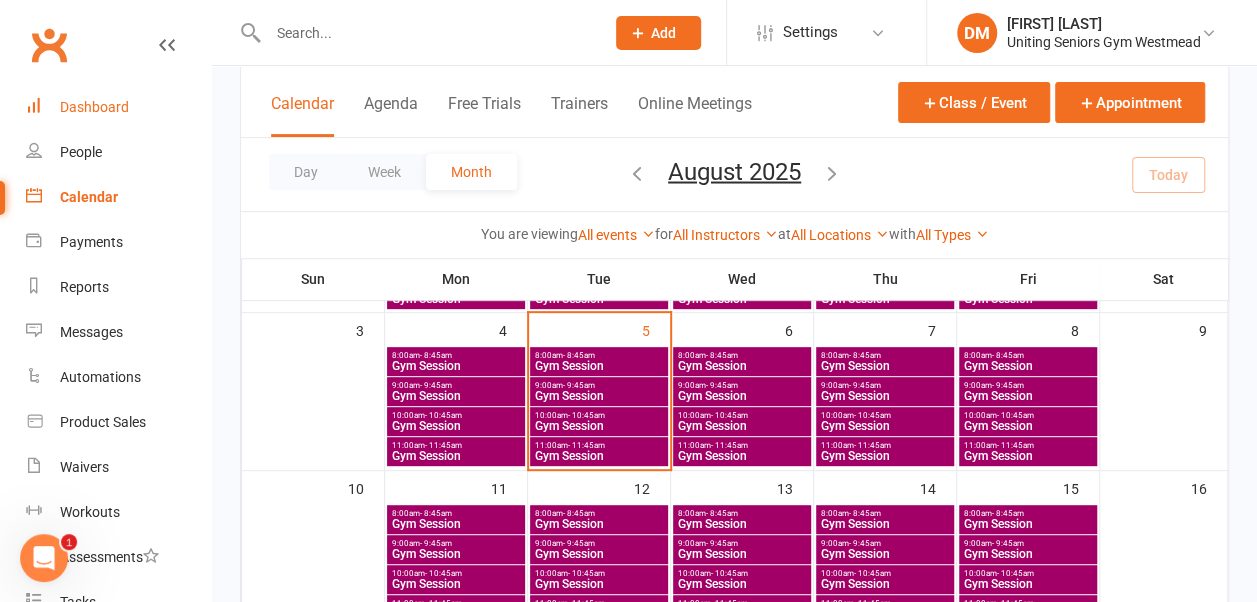 click on "Dashboard" at bounding box center (94, 107) 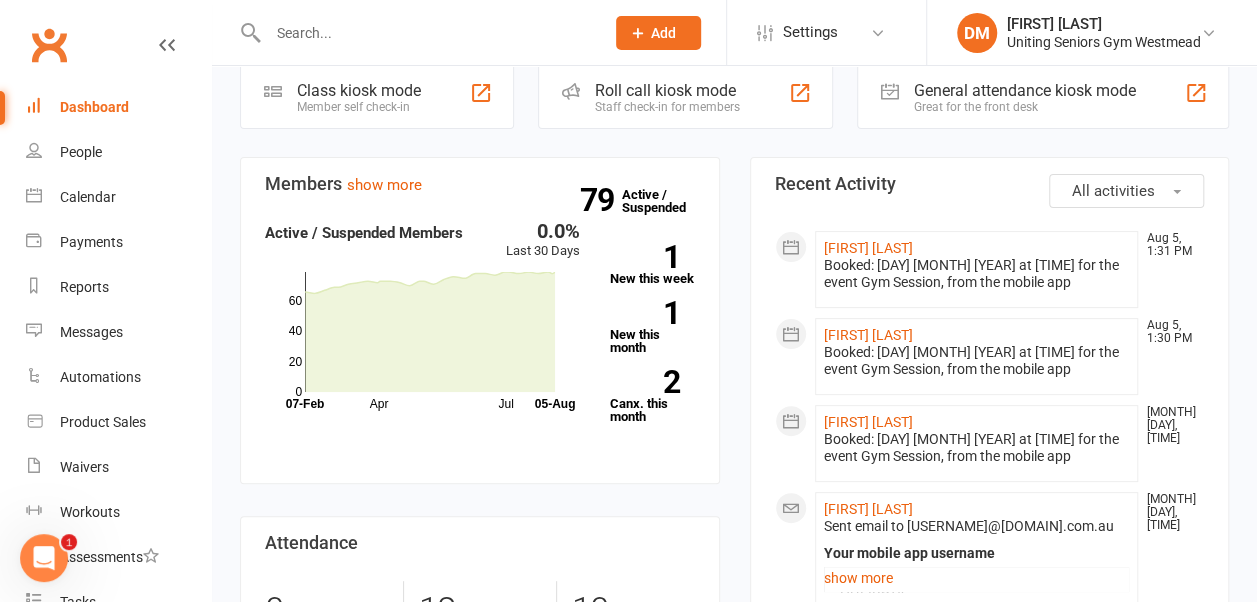 scroll, scrollTop: 0, scrollLeft: 0, axis: both 